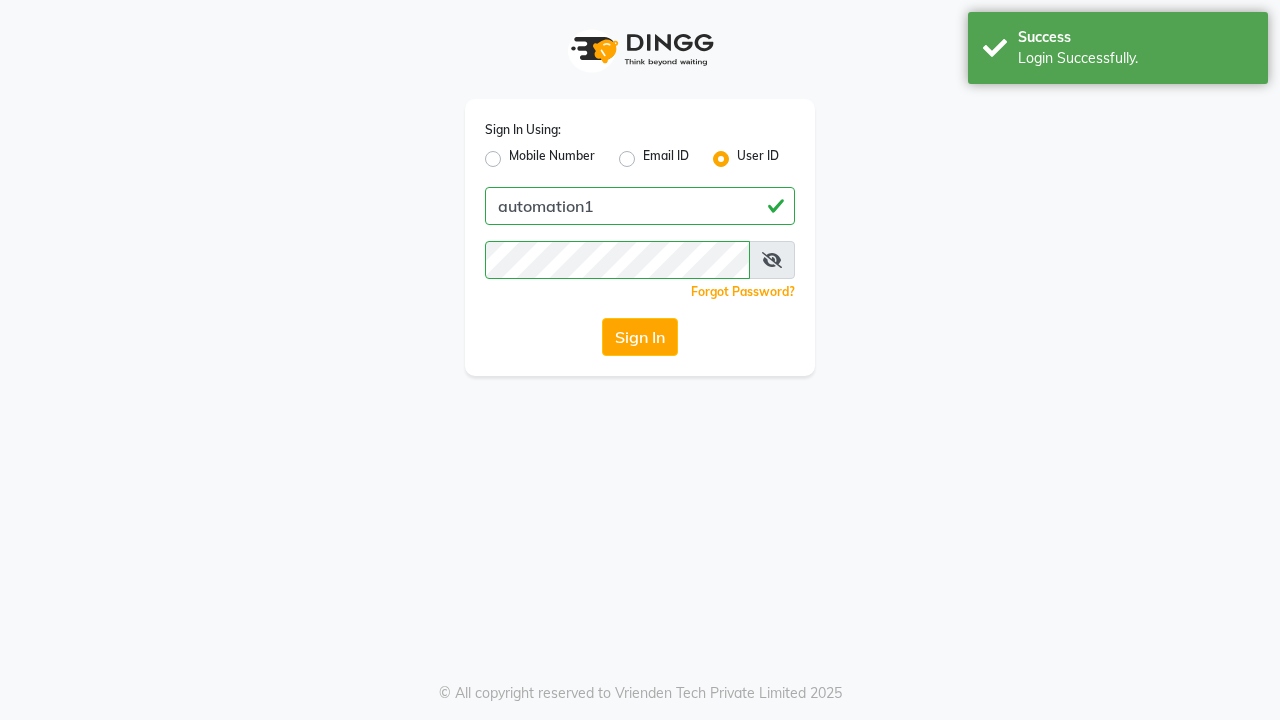 scroll, scrollTop: 0, scrollLeft: 0, axis: both 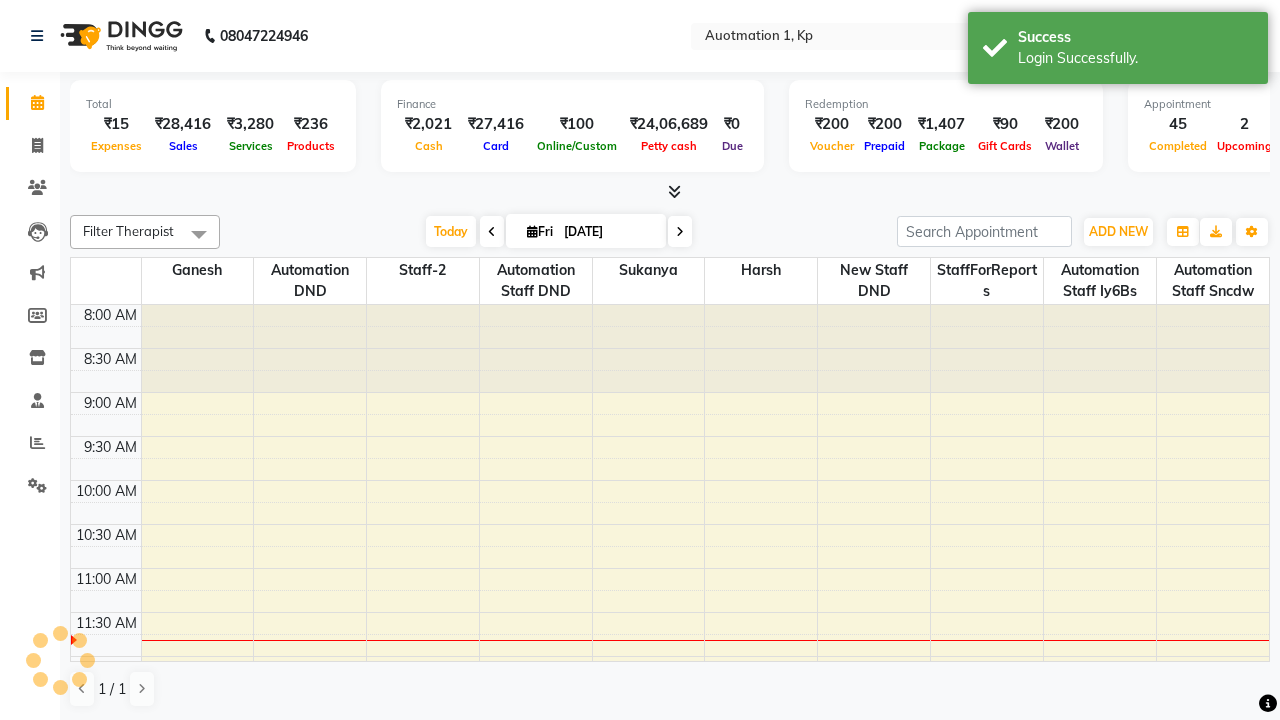 select on "en" 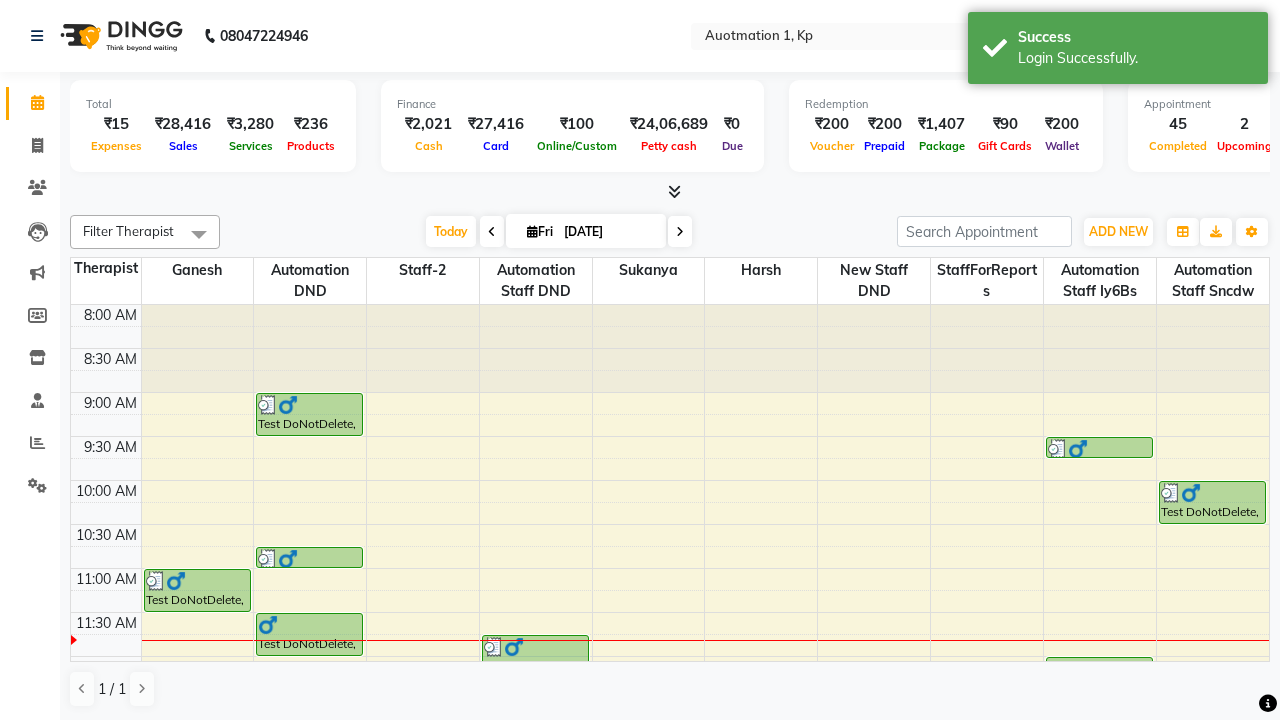 scroll, scrollTop: 0, scrollLeft: 0, axis: both 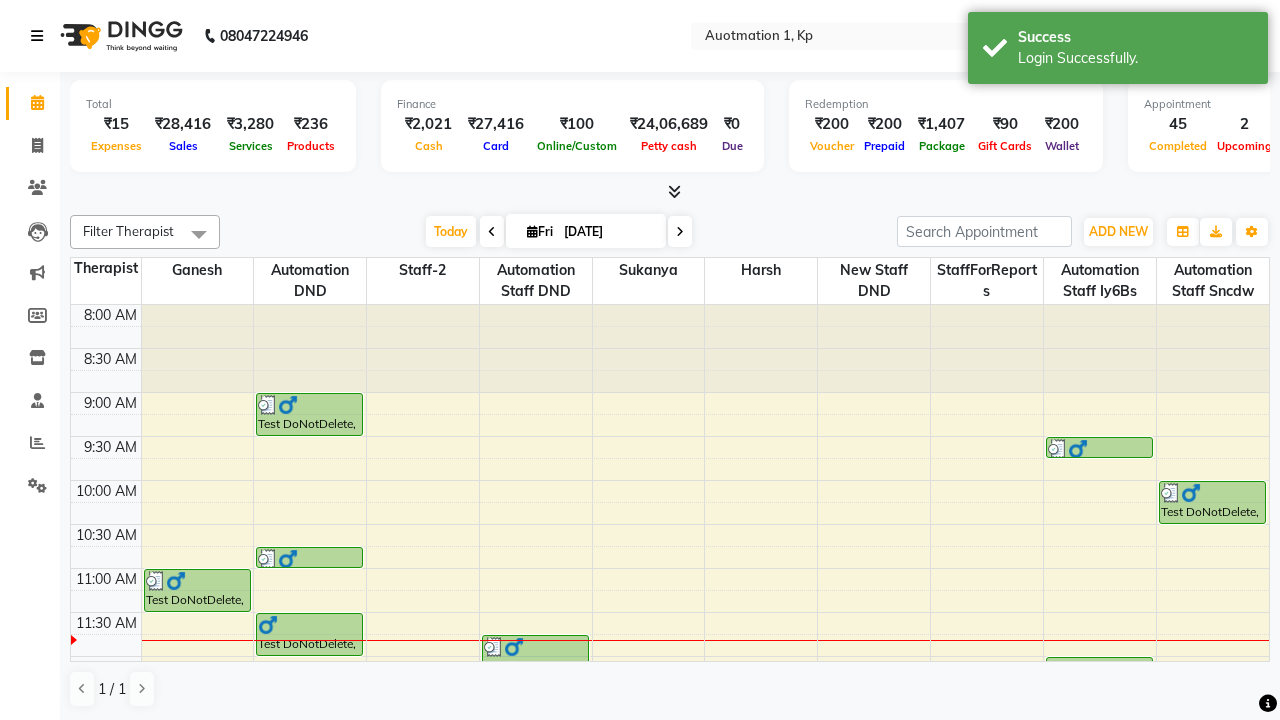 click at bounding box center [37, 36] 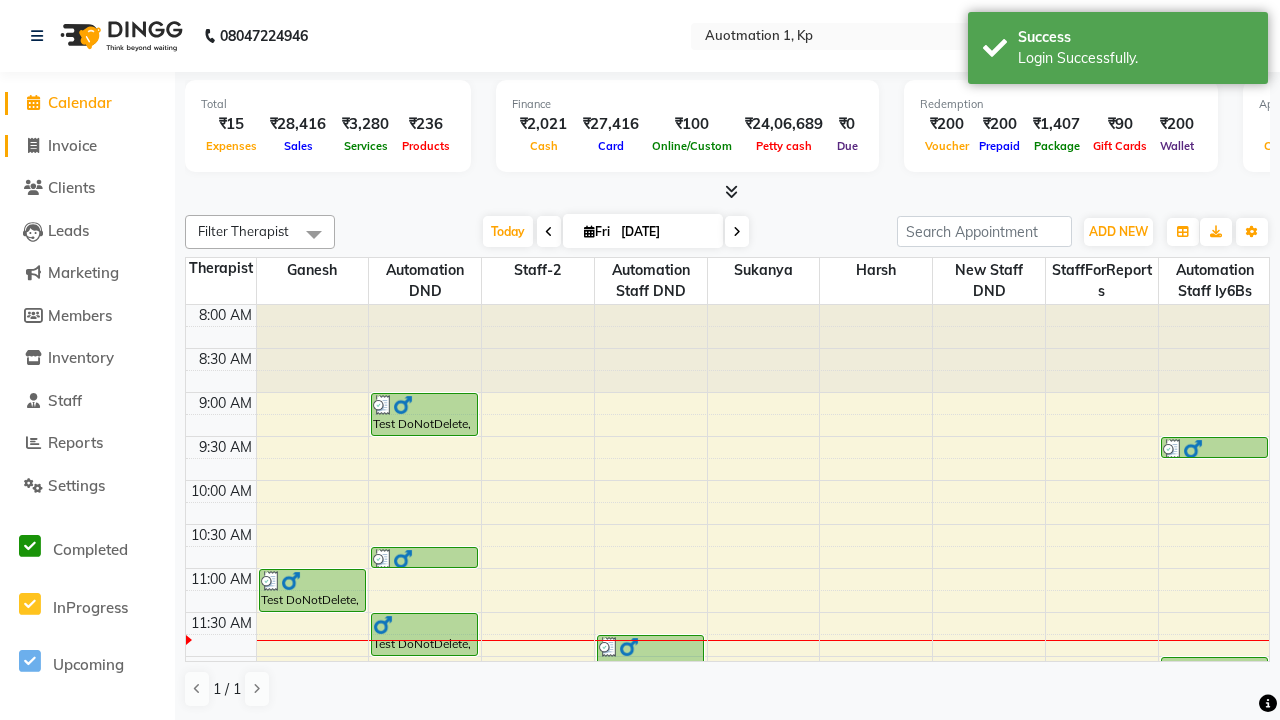 click on "Invoice" 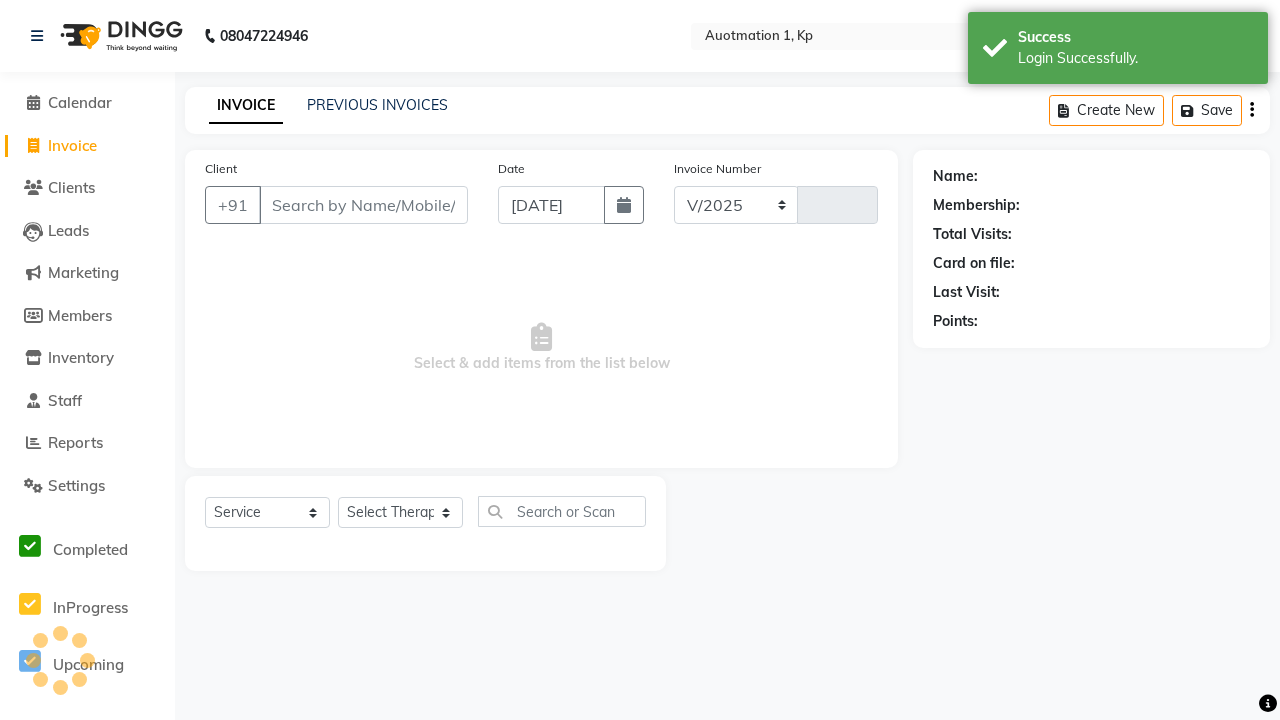 select on "150" 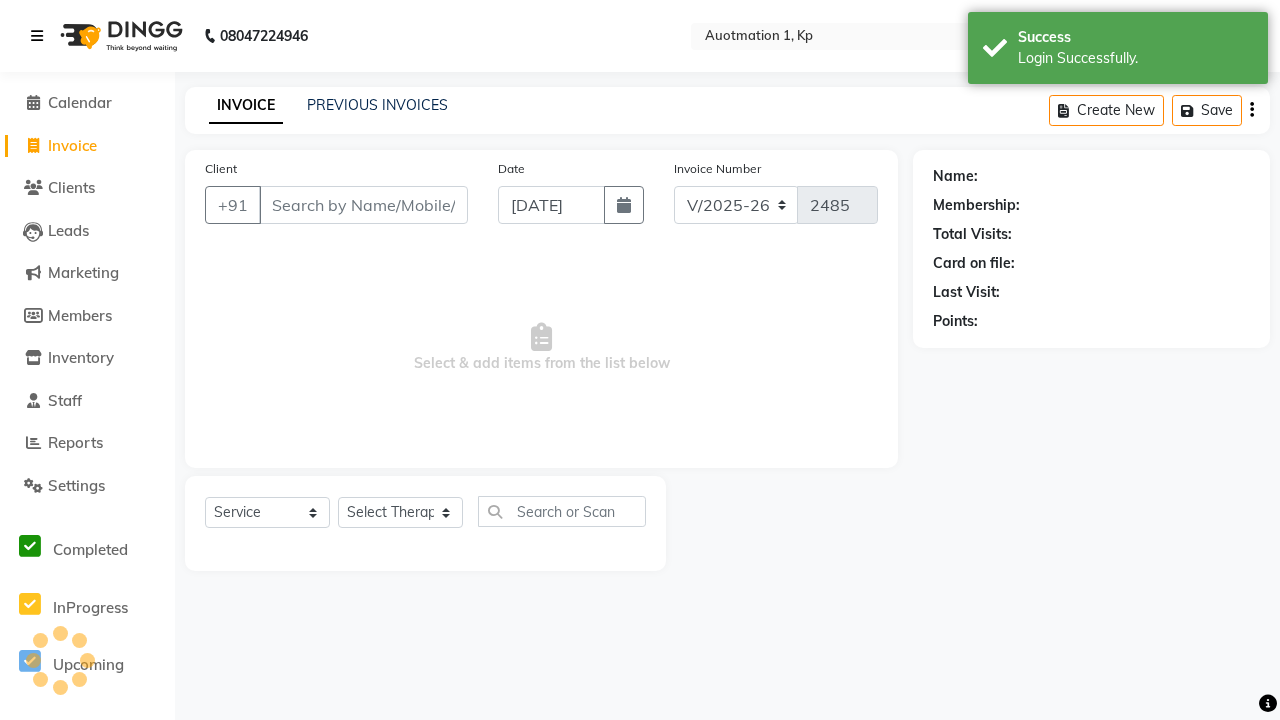 click at bounding box center (37, 36) 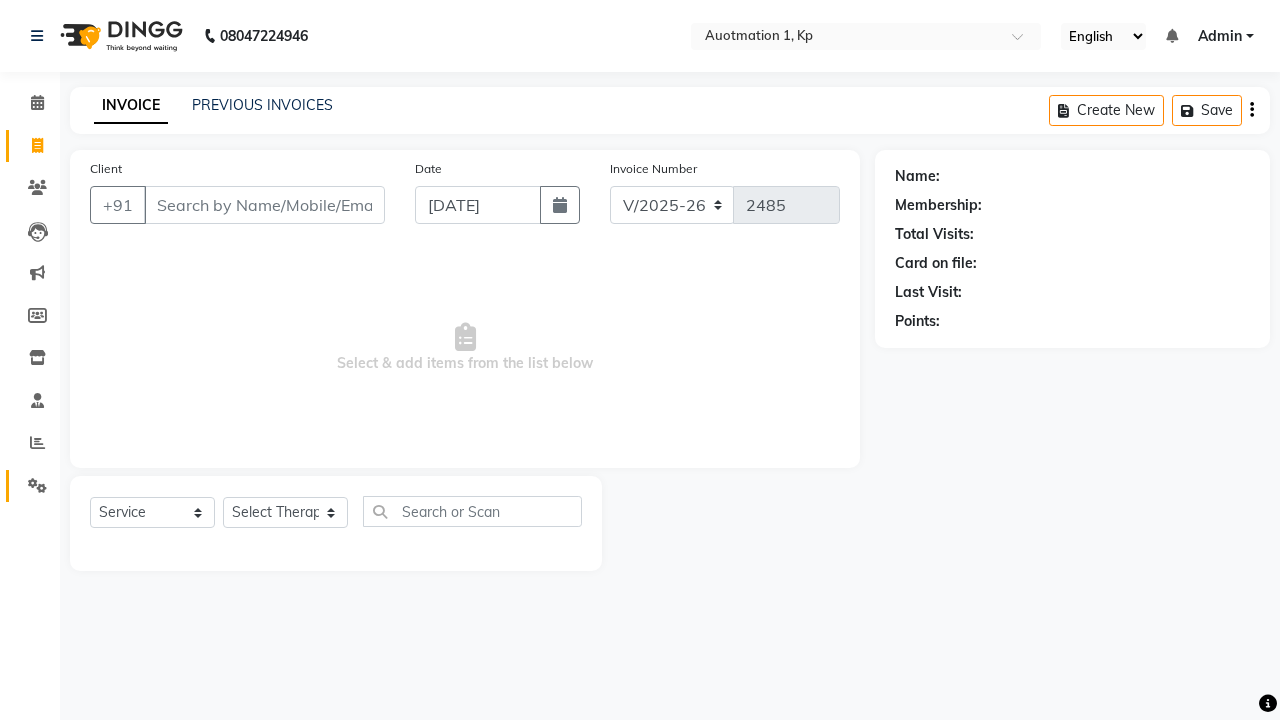 click 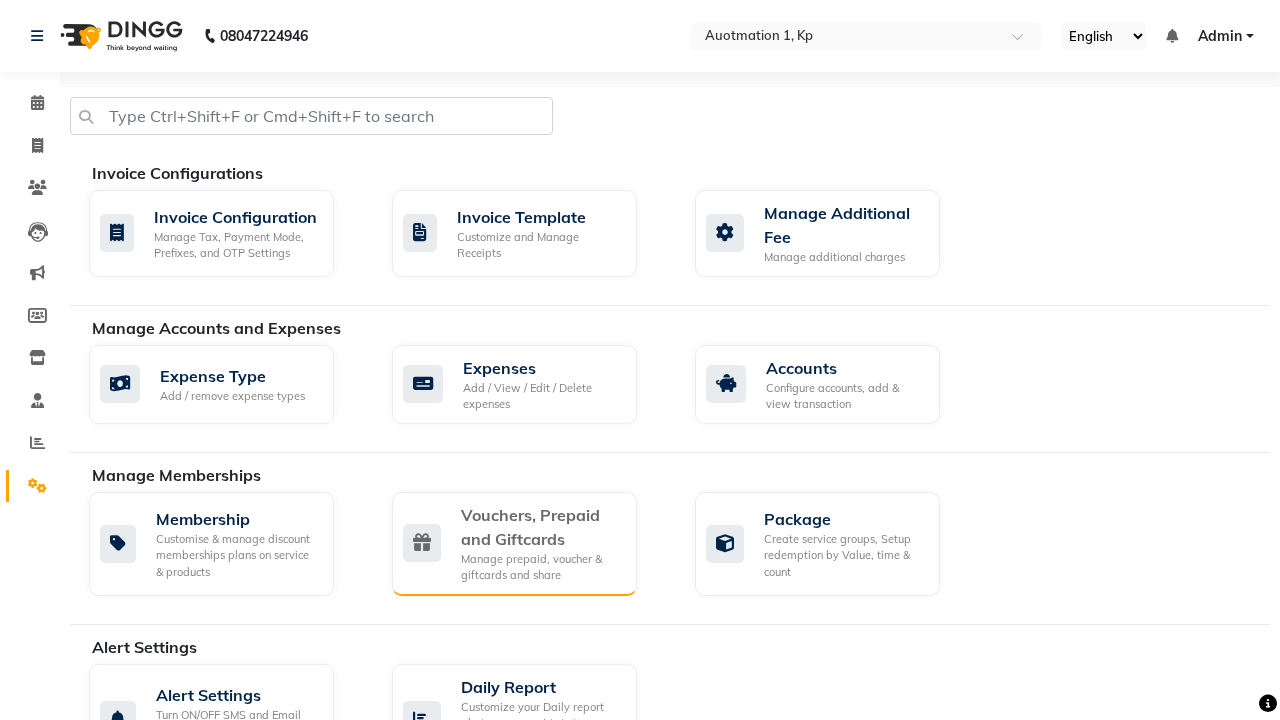 click on "Vouchers, Prepaid and Giftcards" 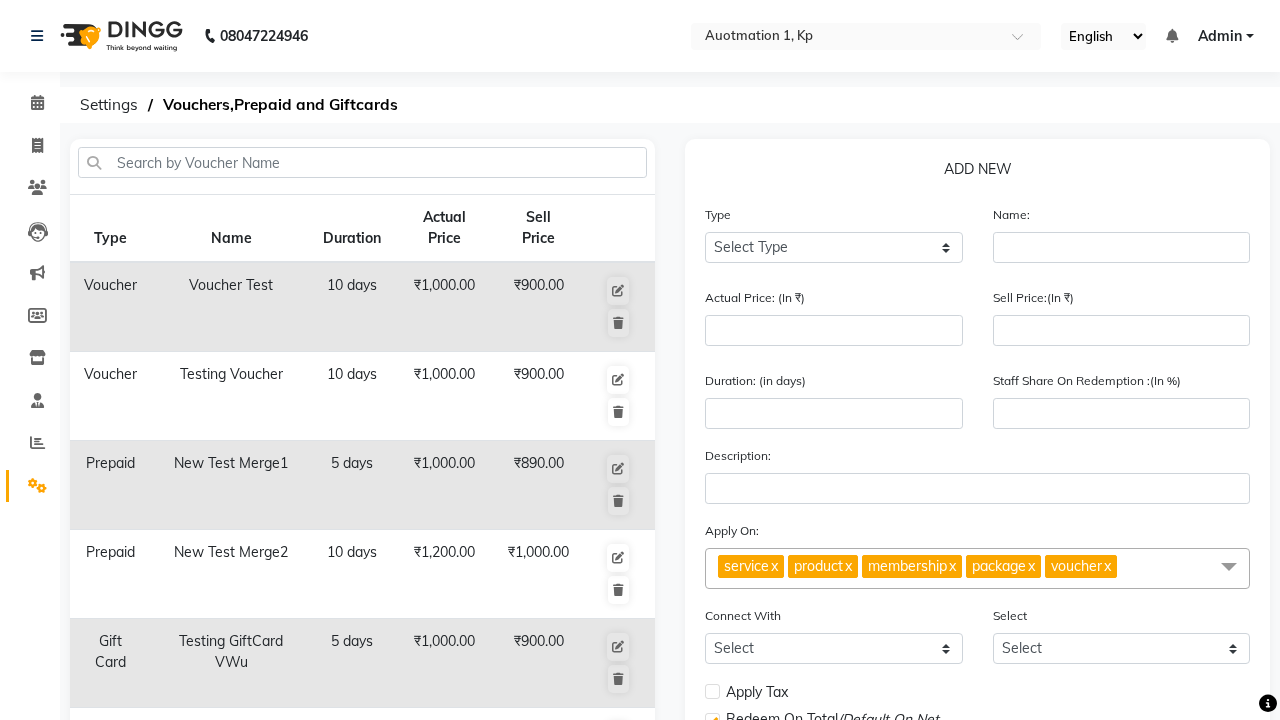 select on "P" 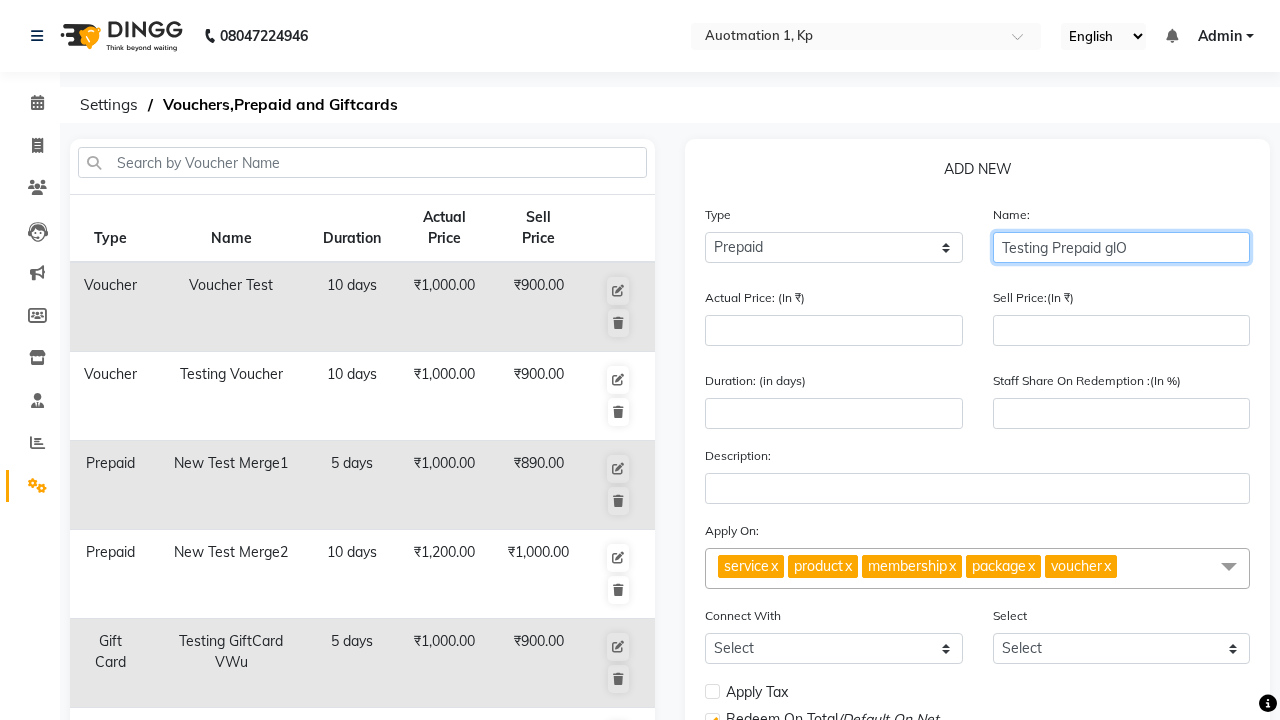 type on "Testing Prepaid glO" 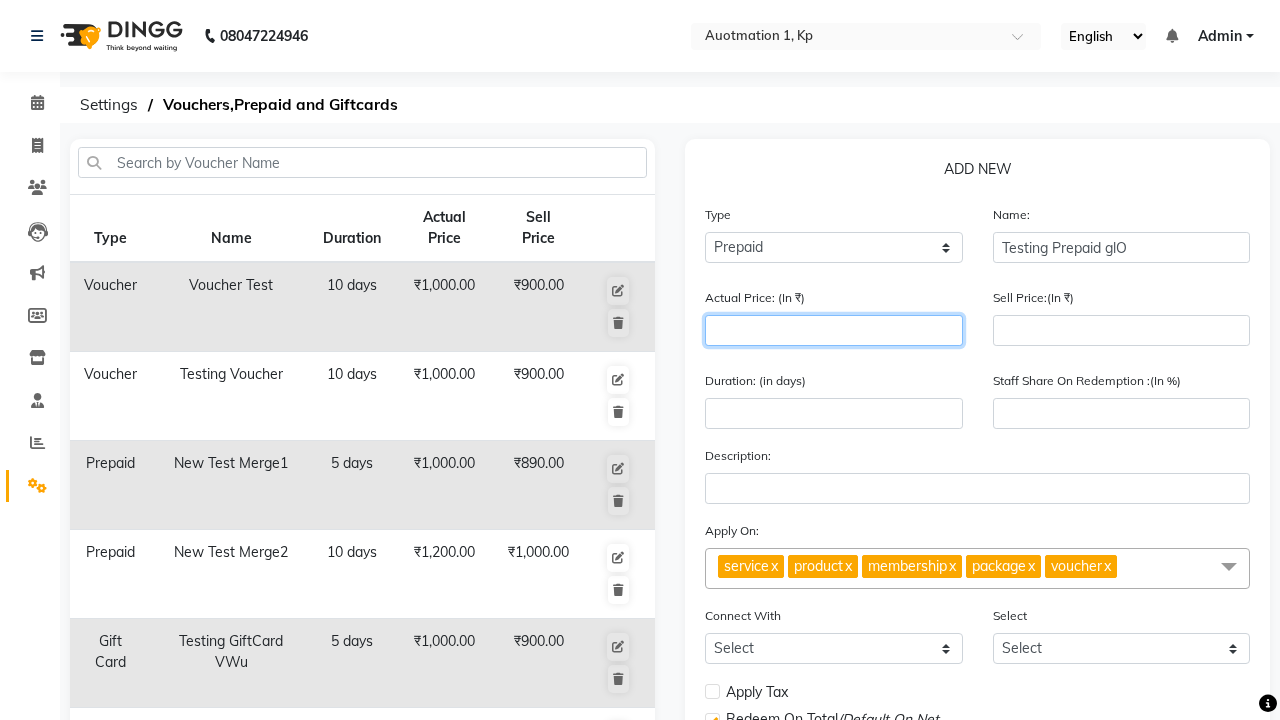 type on "1500" 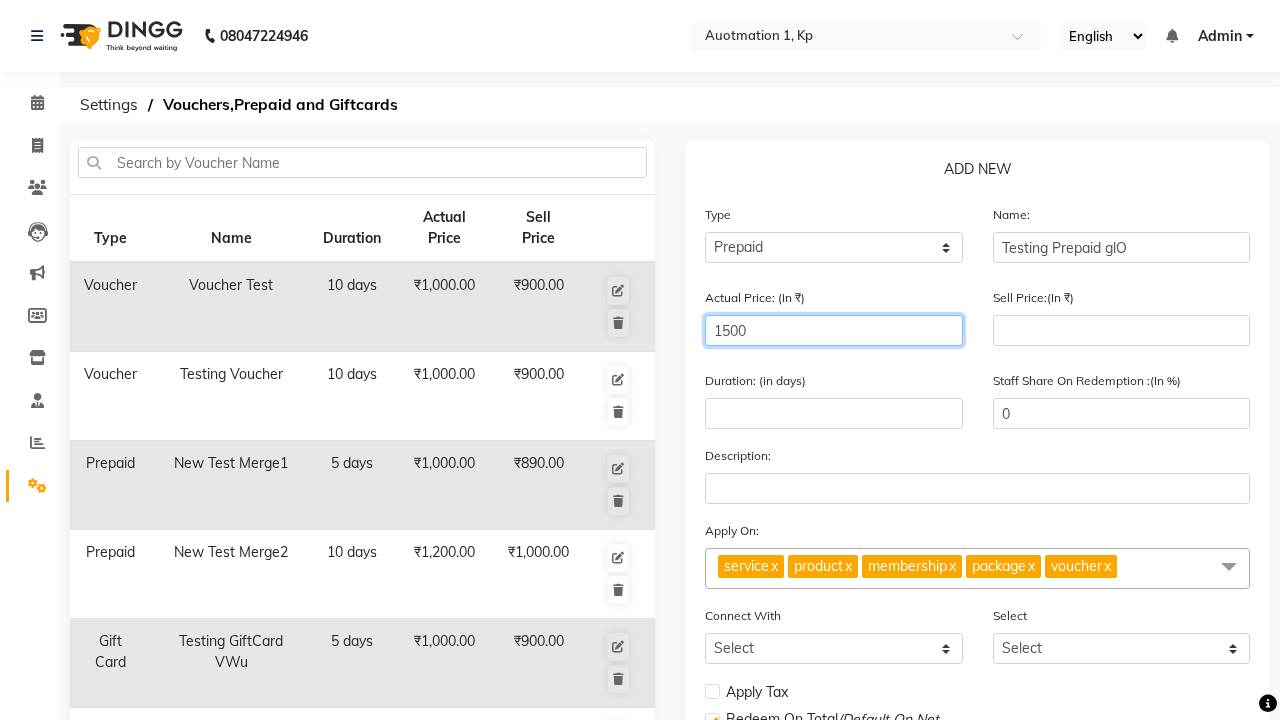 type on "1500" 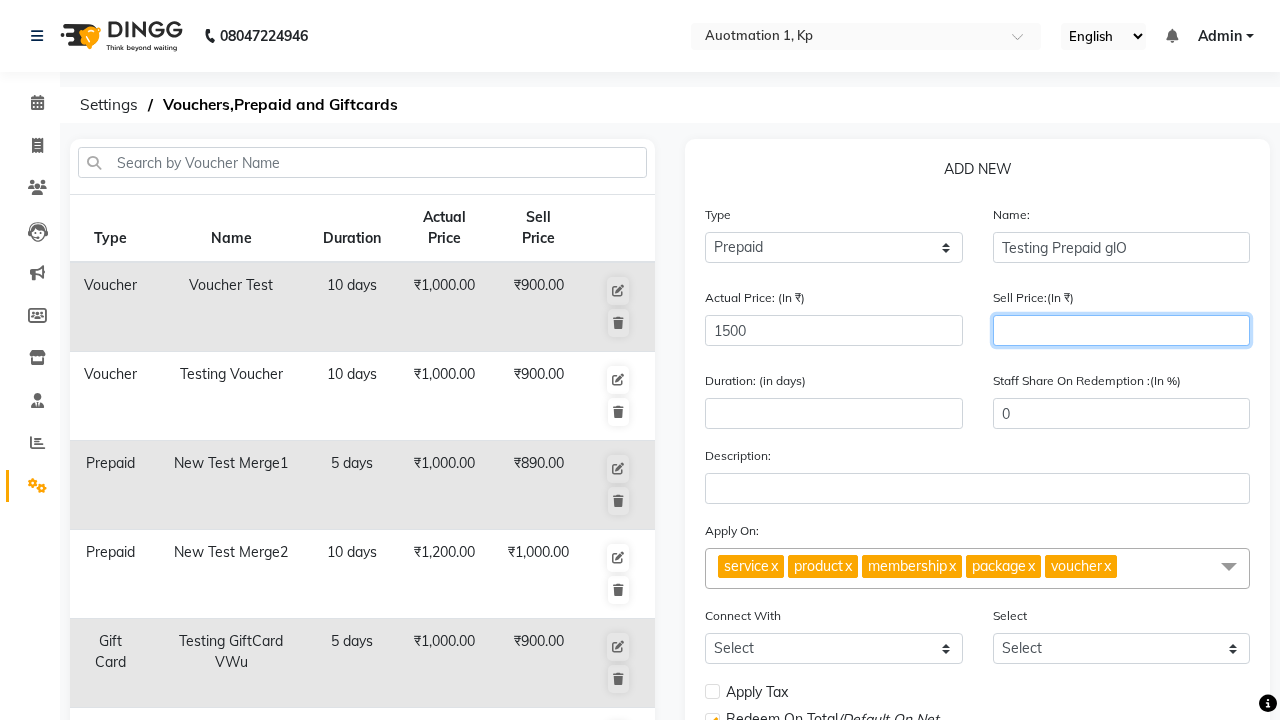 type on "1200" 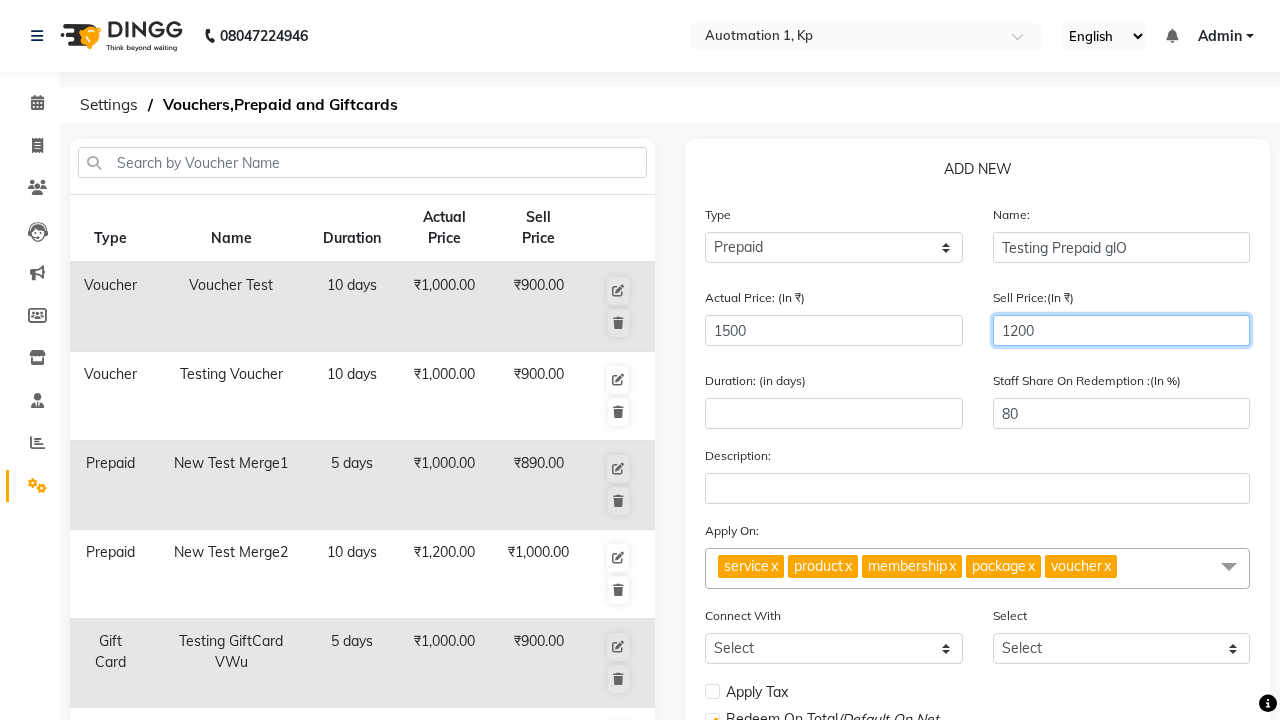 type on "1200" 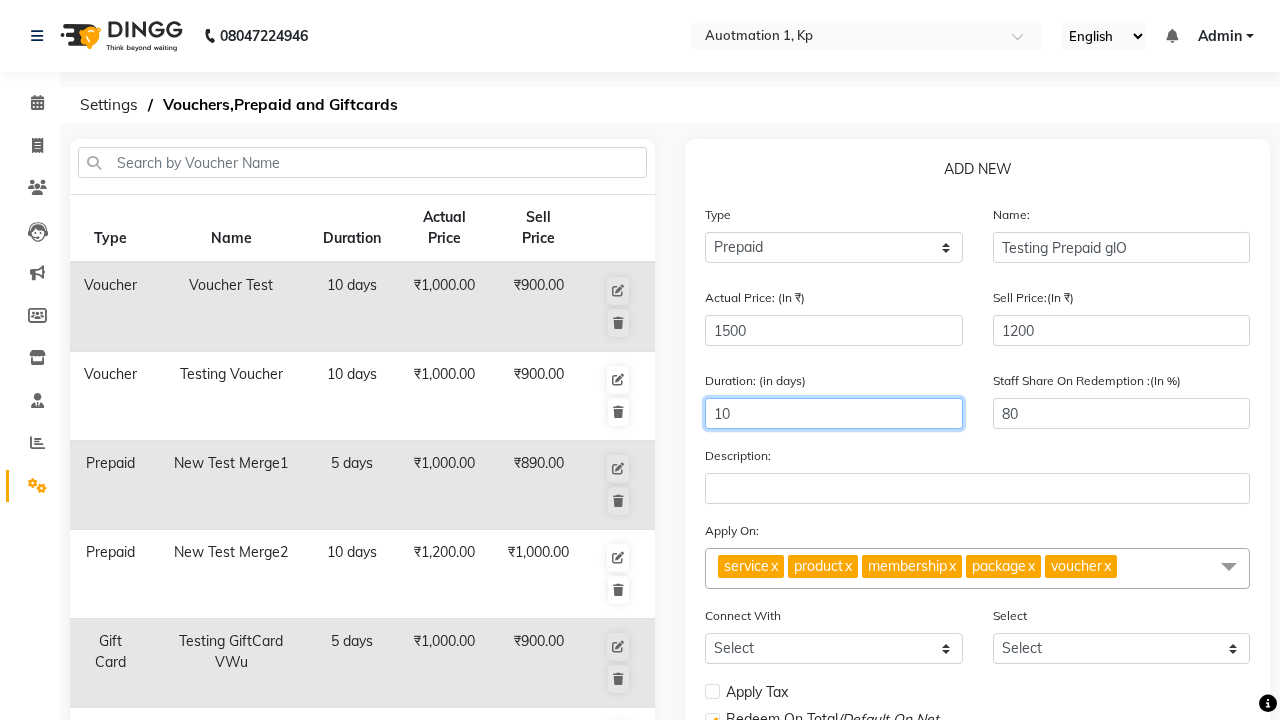 type on "10" 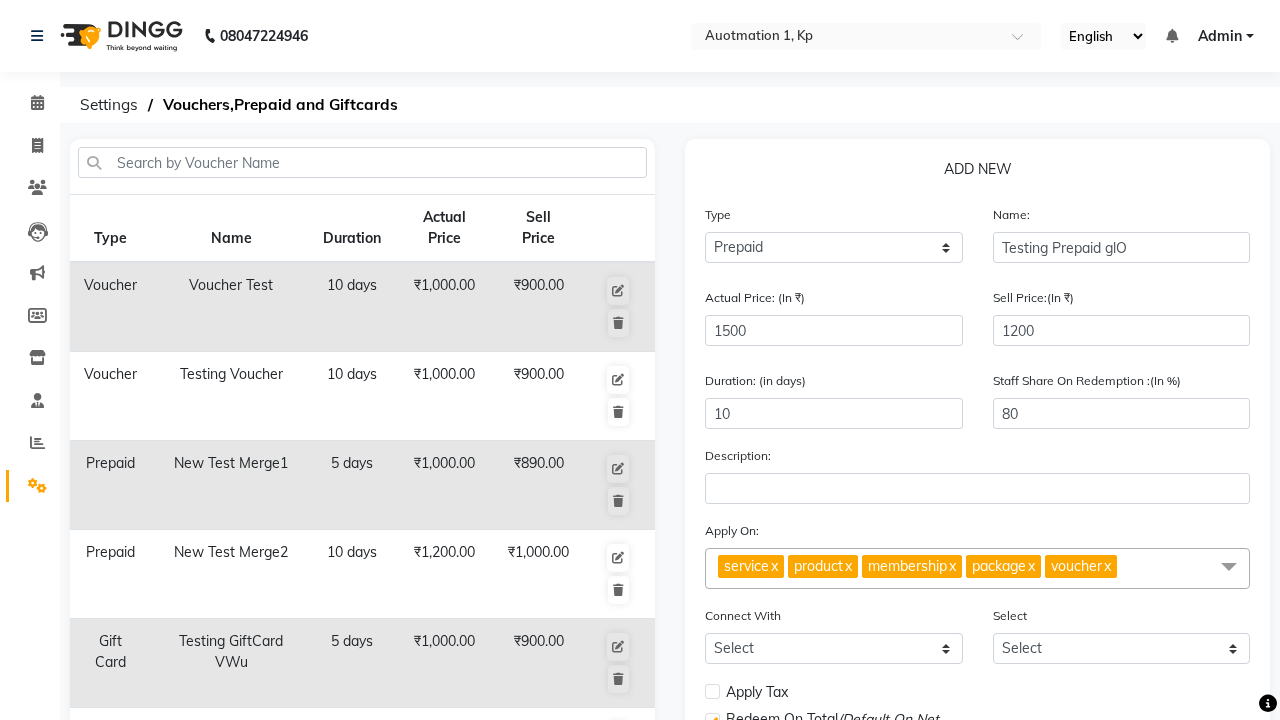 click on "Save" 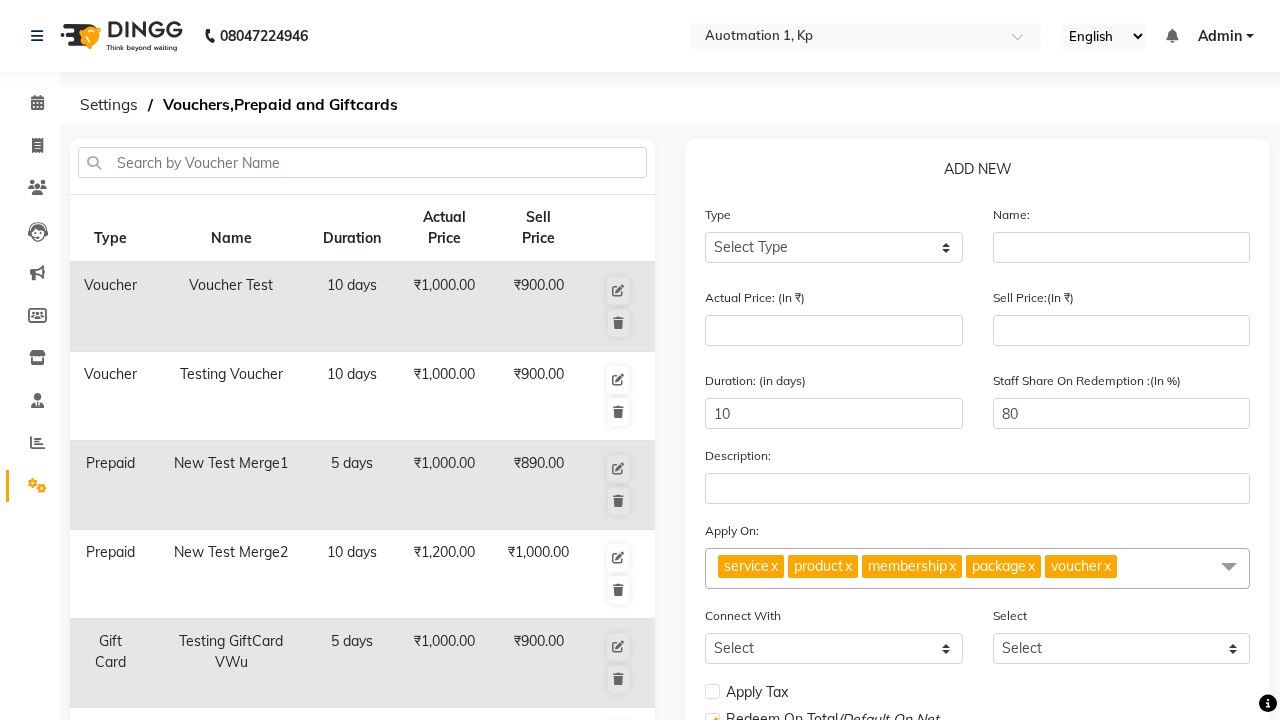 type 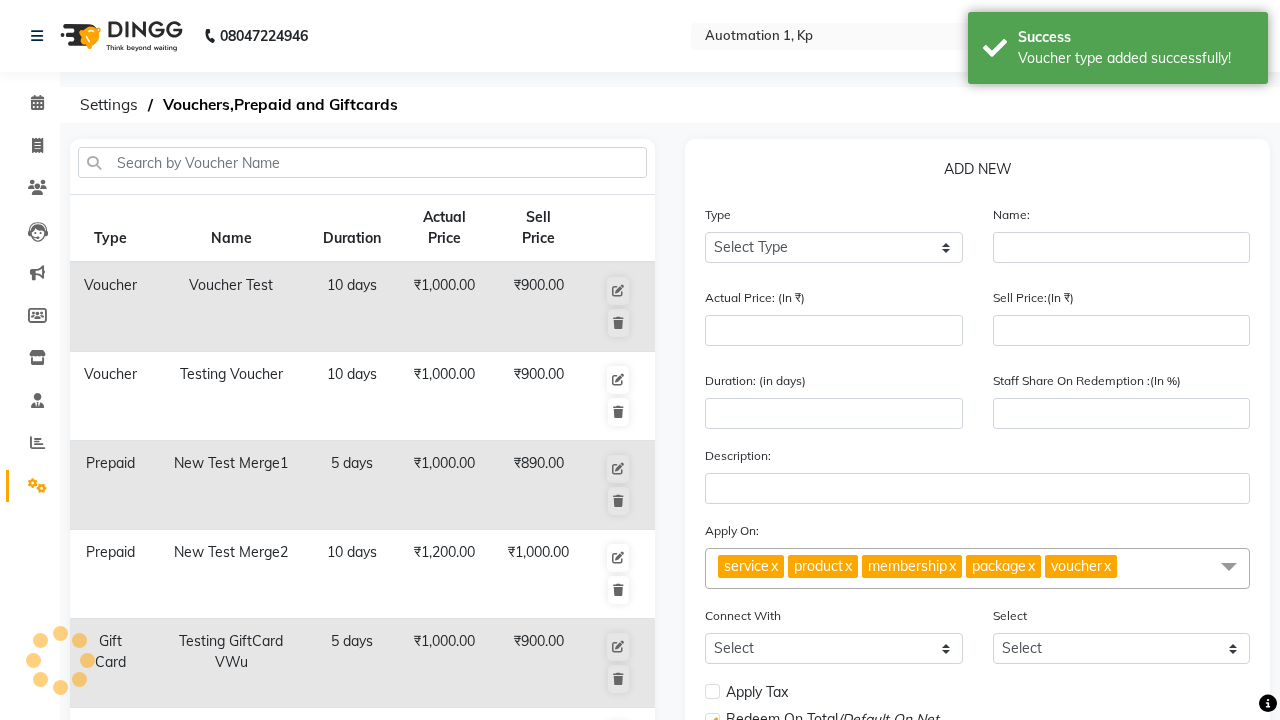 scroll, scrollTop: 497, scrollLeft: 0, axis: vertical 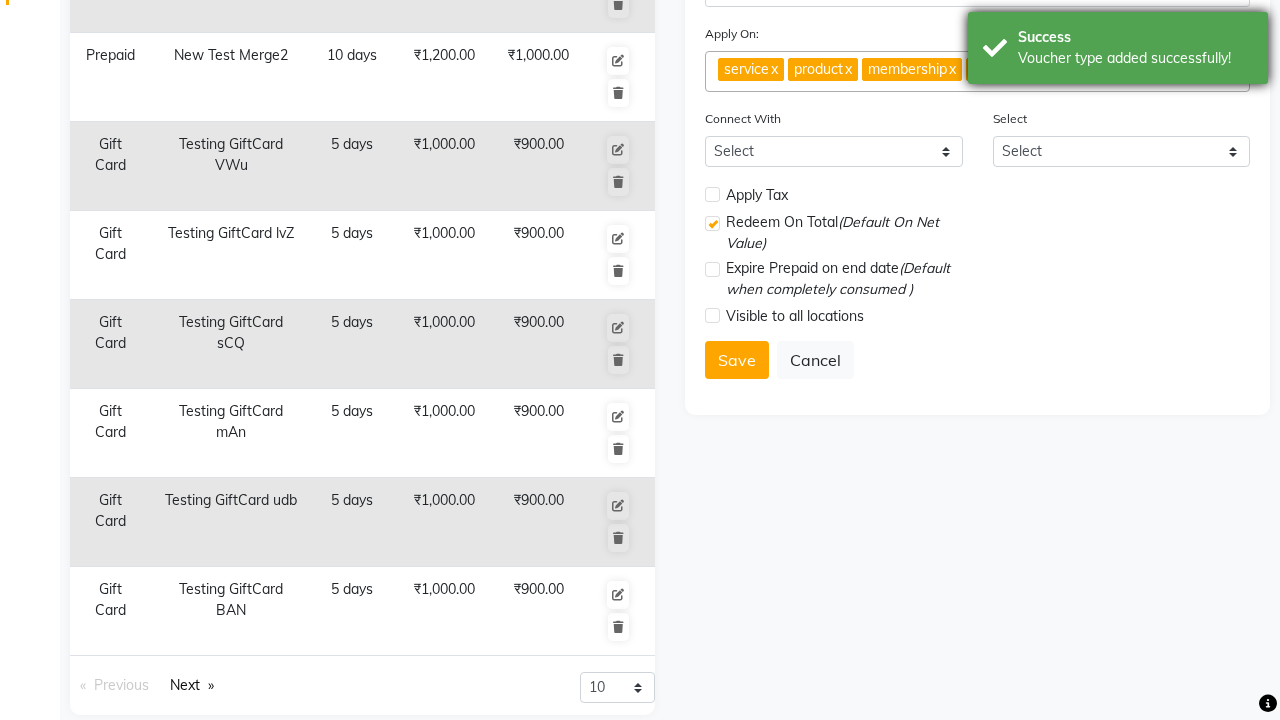 click on "Voucher type added successfully!" at bounding box center (1135, 58) 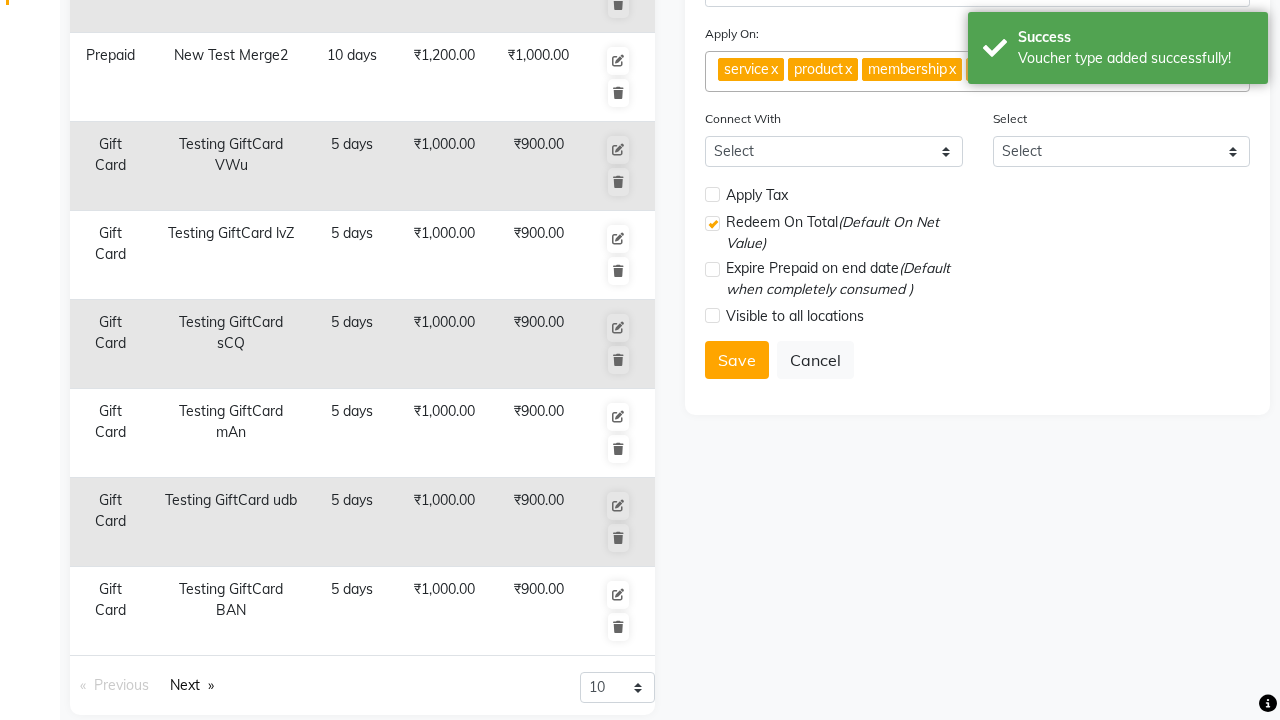 click at bounding box center [37, -461] 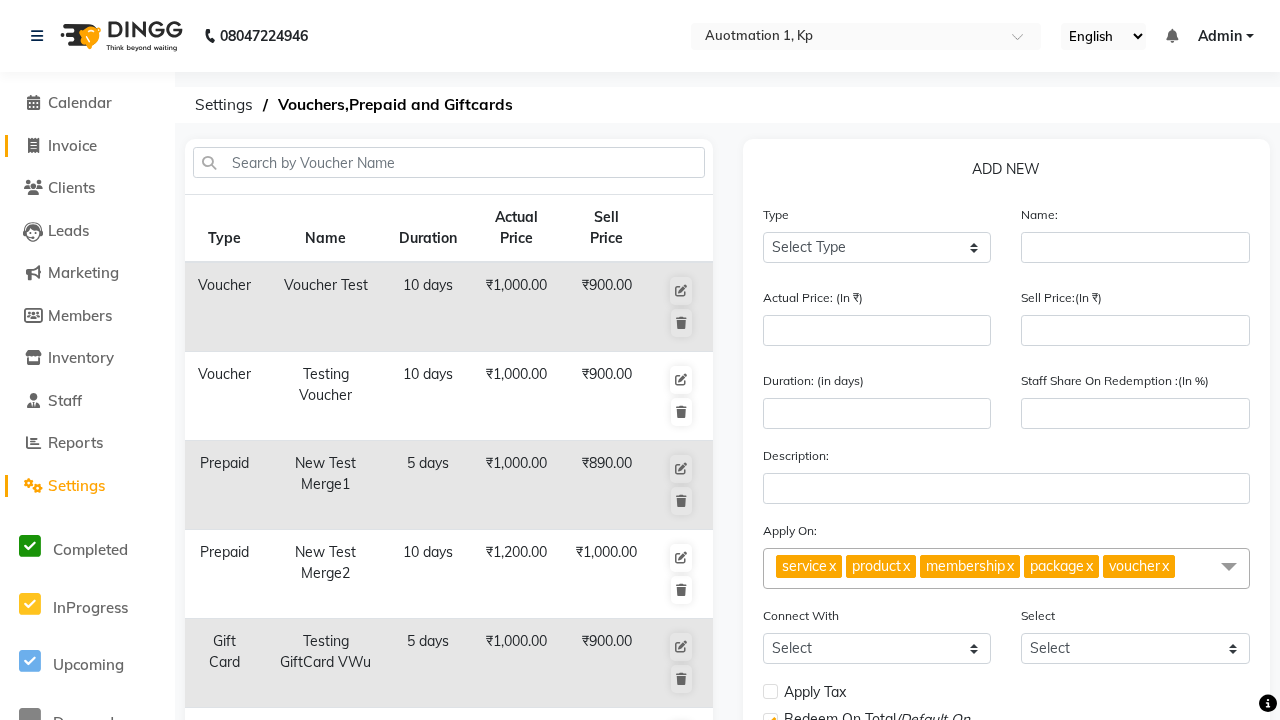 click on "Invoice" 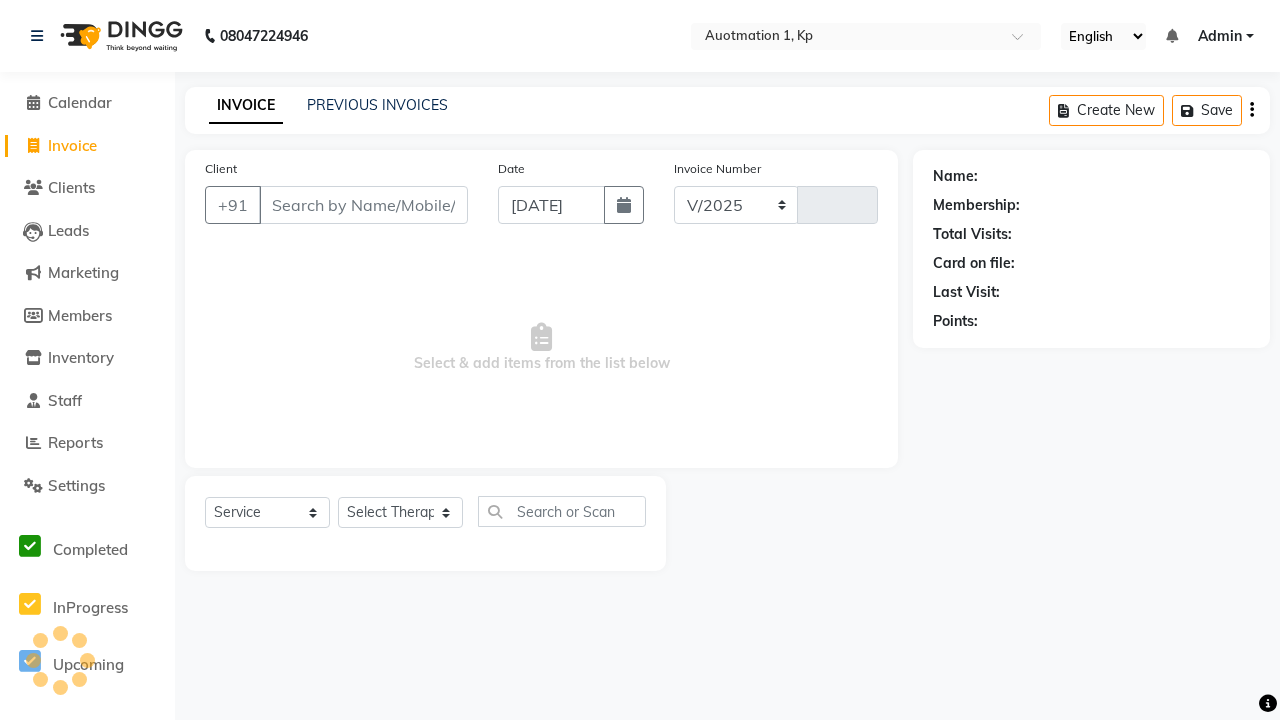 select on "150" 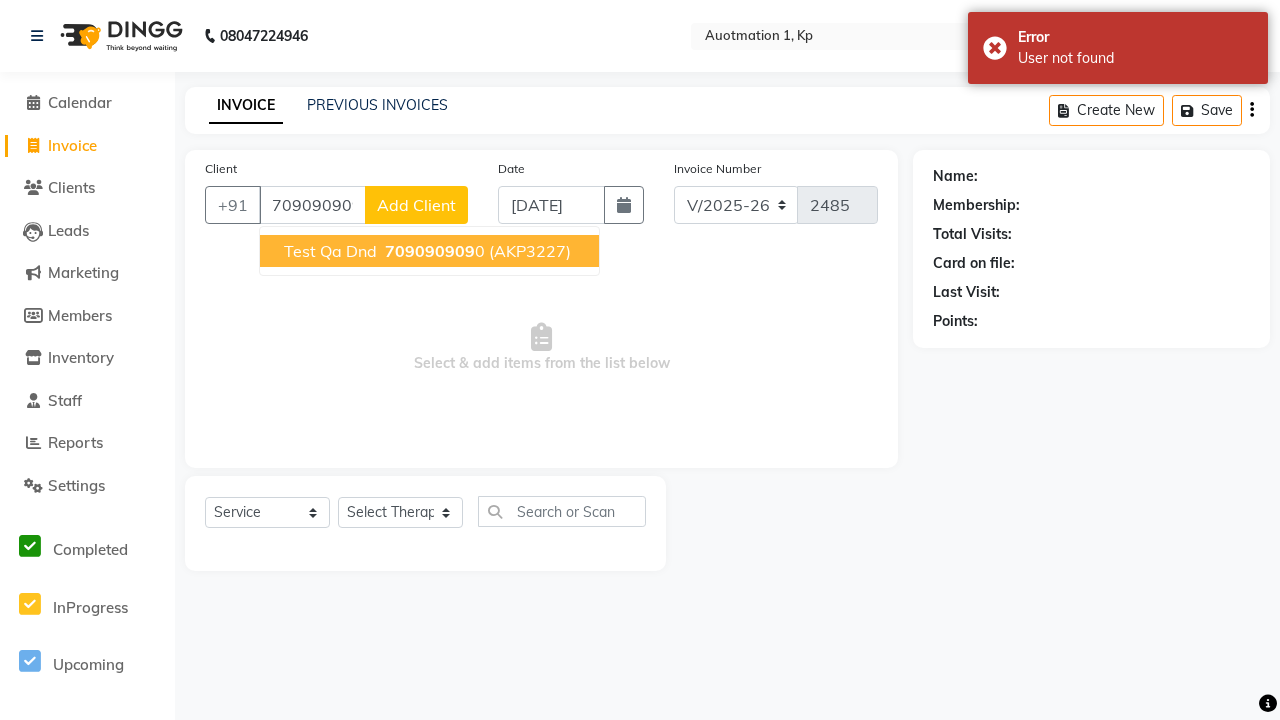 click on "709090909" at bounding box center [430, 251] 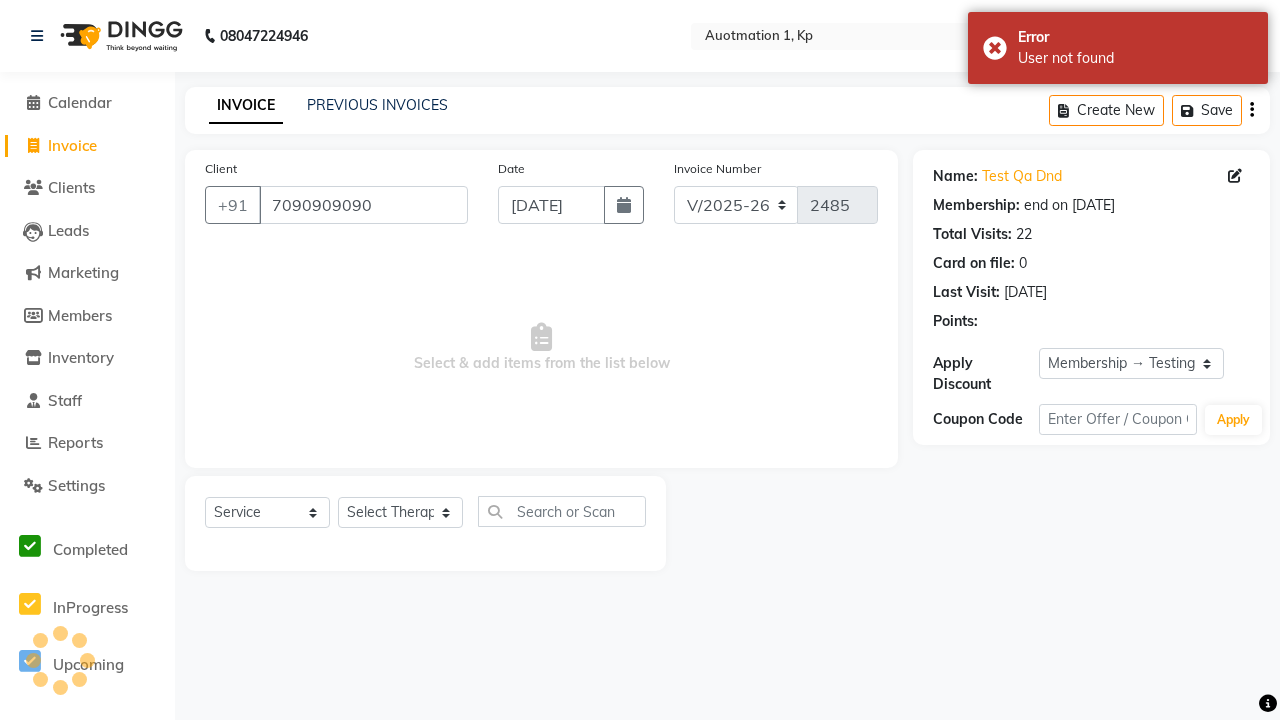 select on "0:" 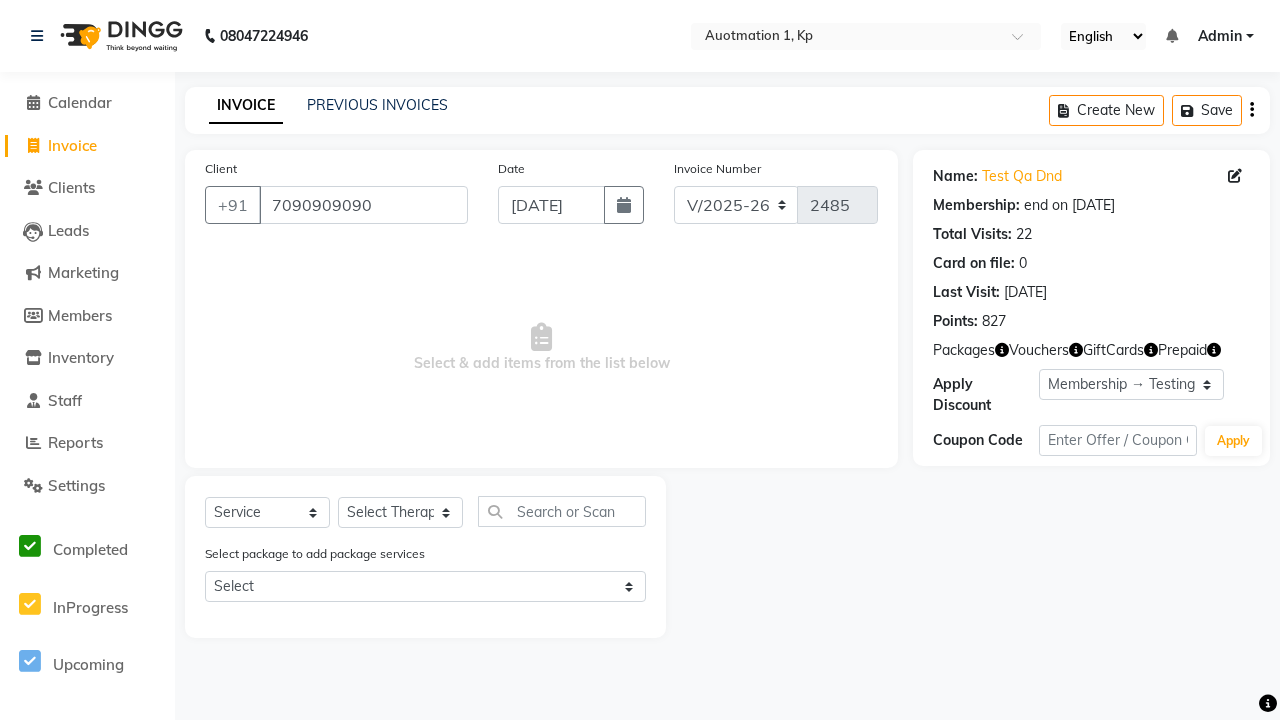 select on "P" 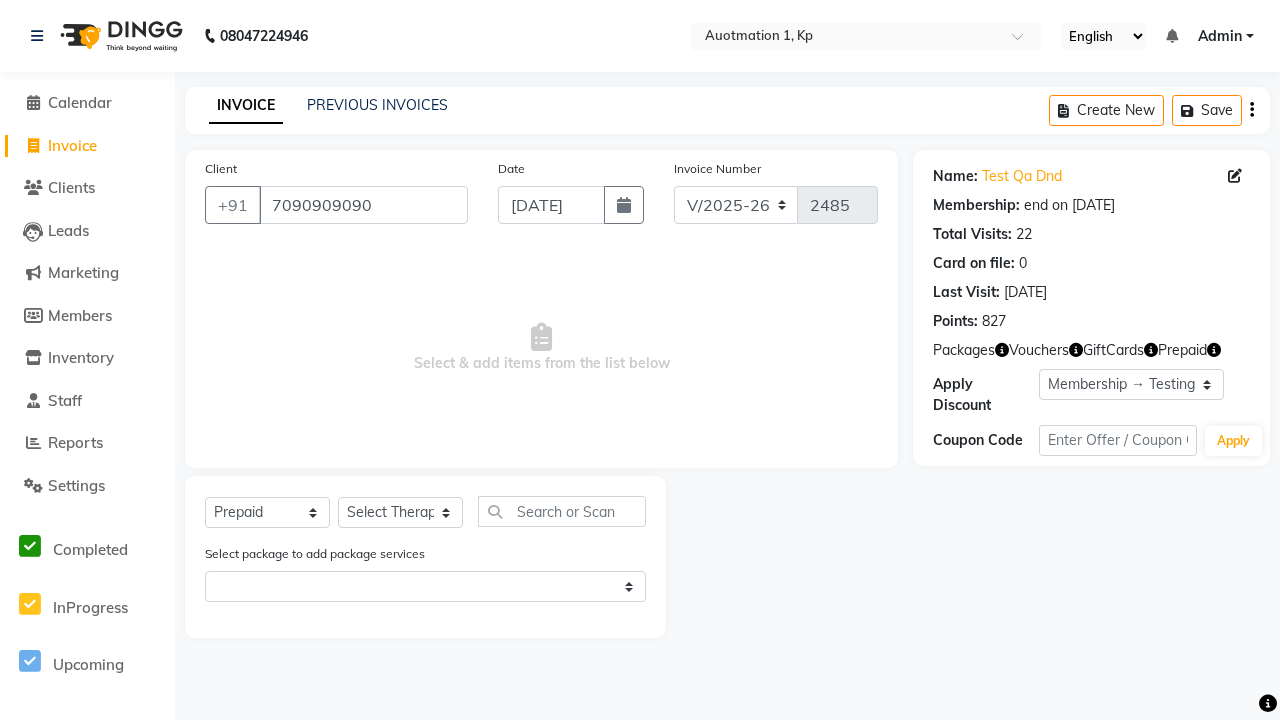 select on "5421" 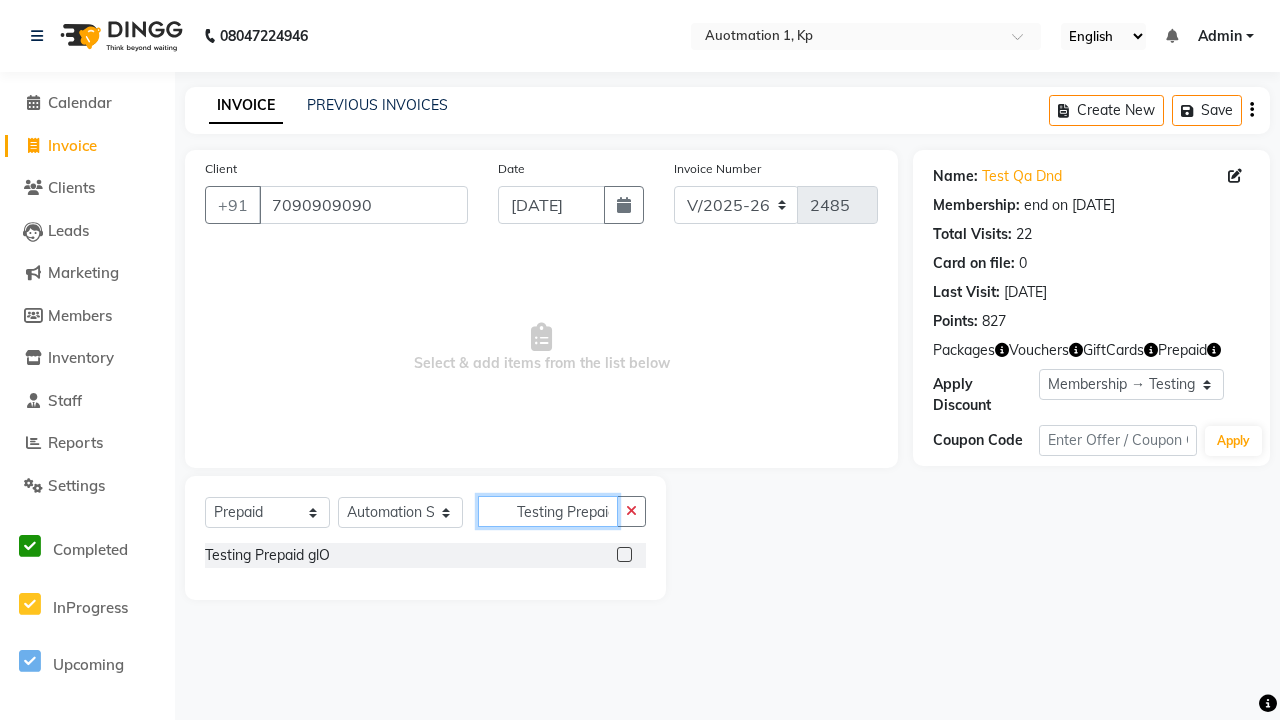 type on "Testing Prepaid glO" 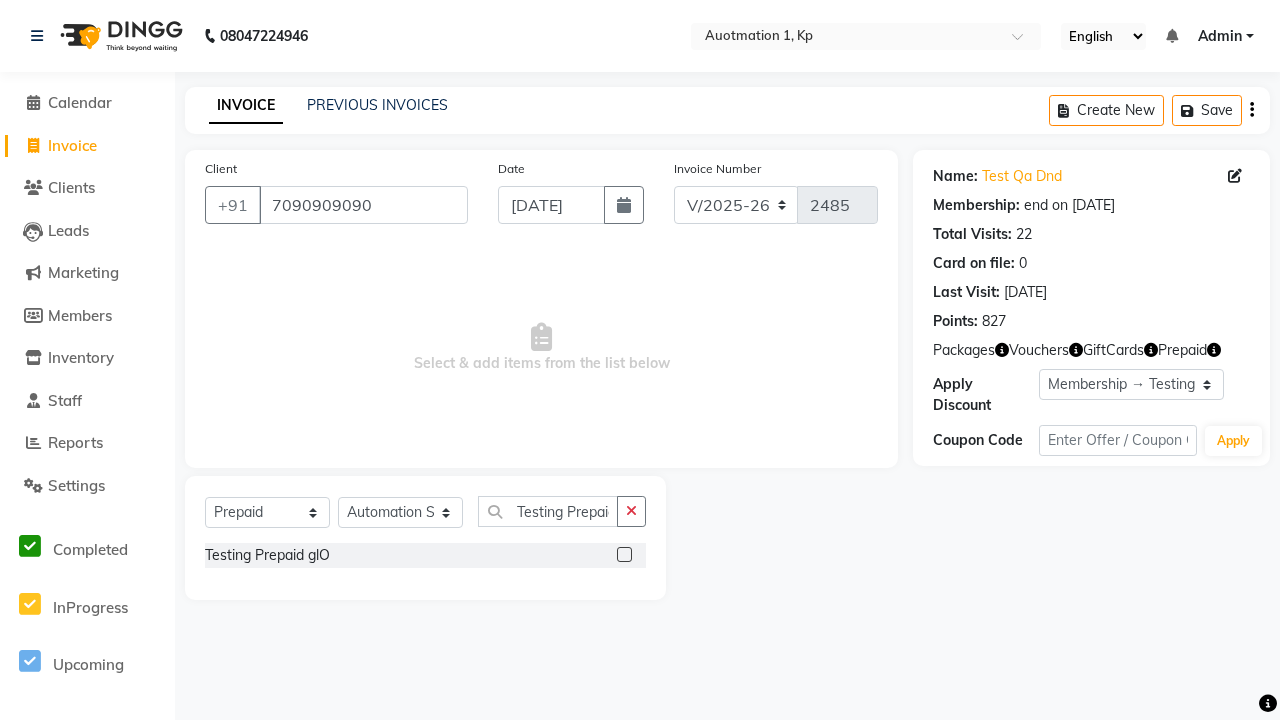 click 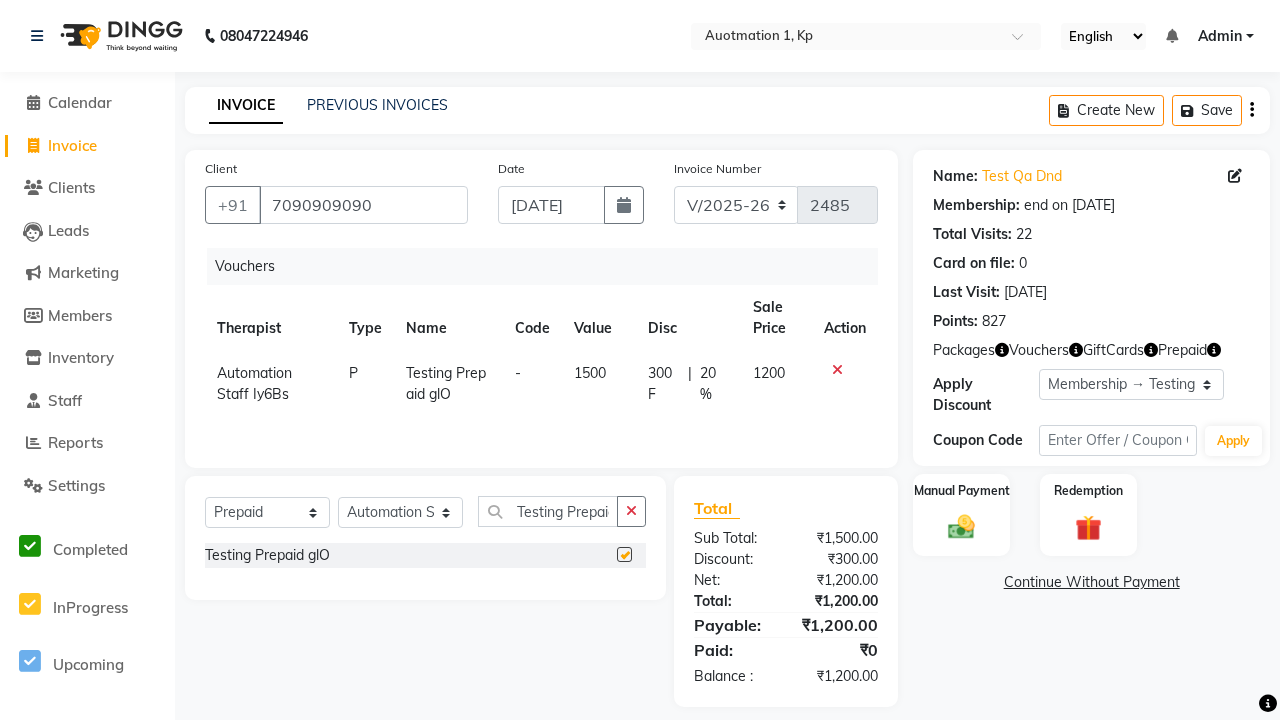 scroll, scrollTop: 0, scrollLeft: 0, axis: both 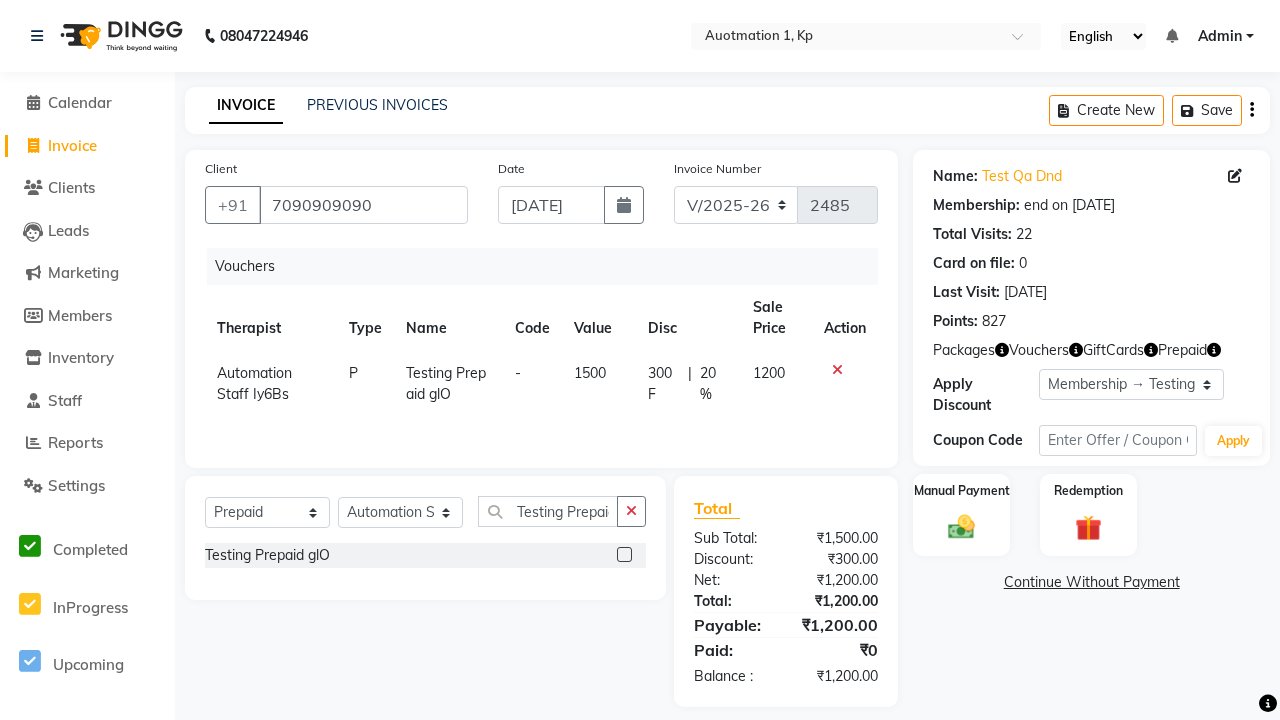checkbox on "false" 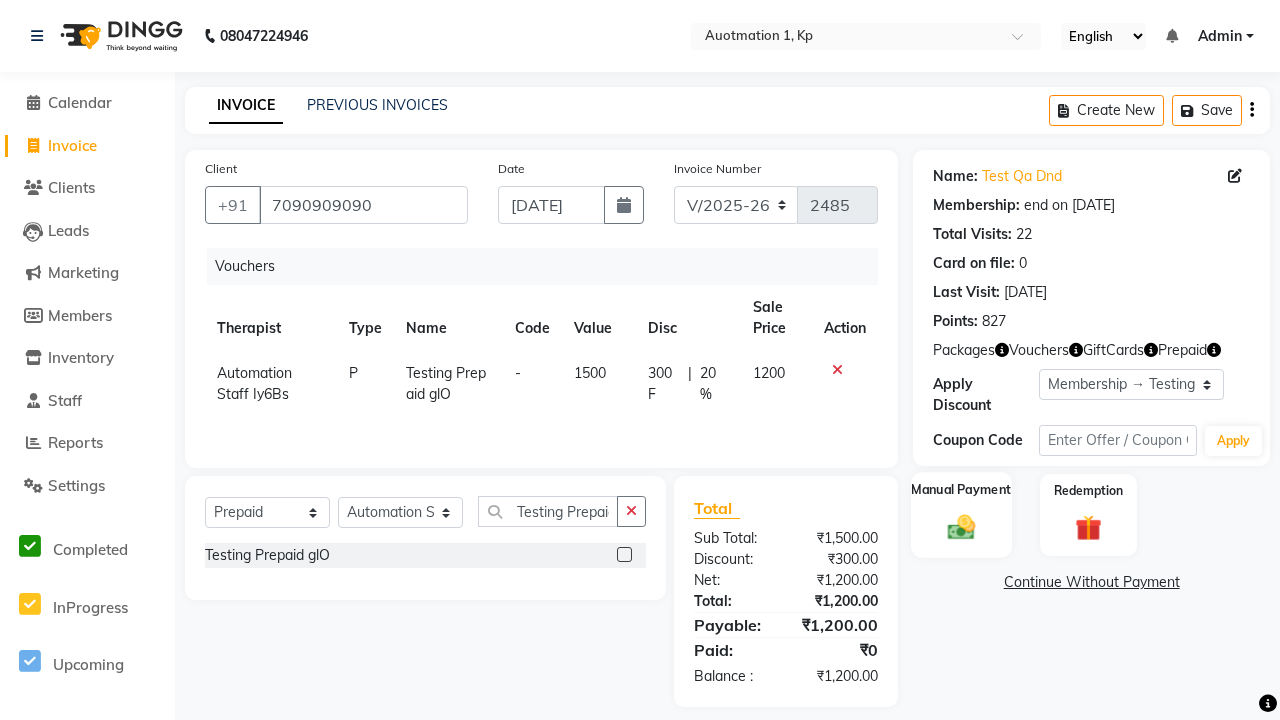 click 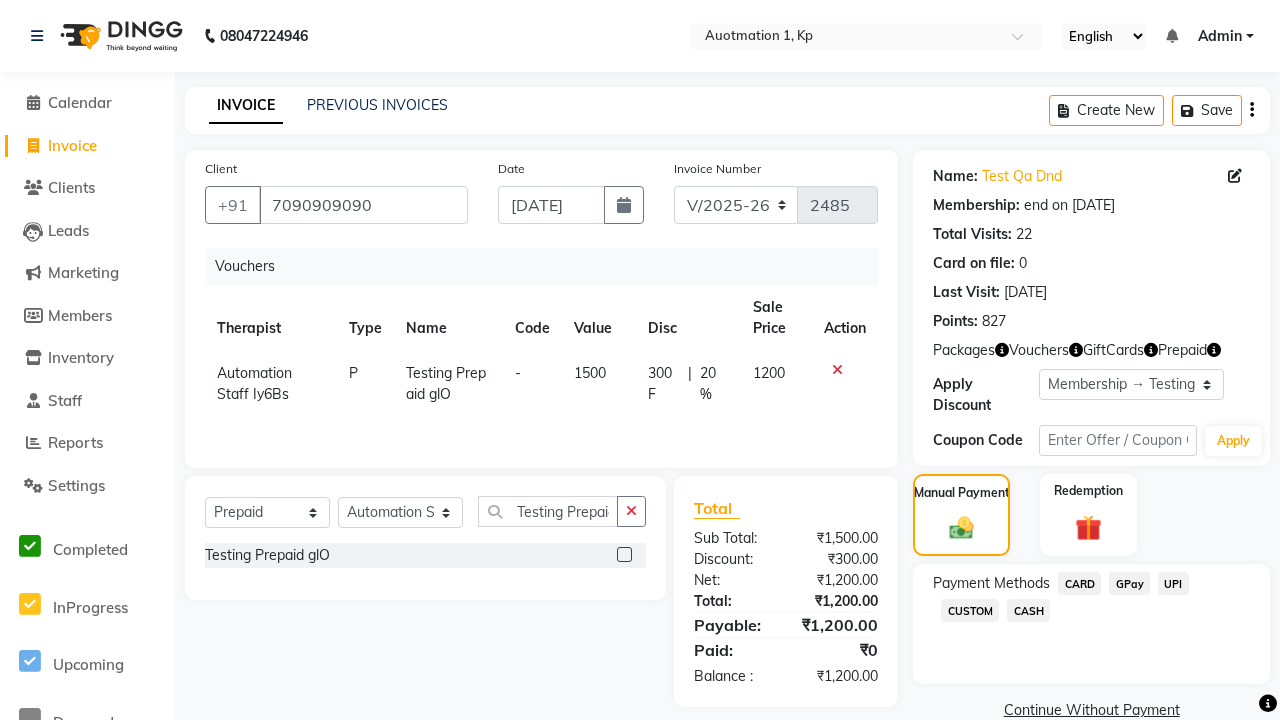 click on "CARD" 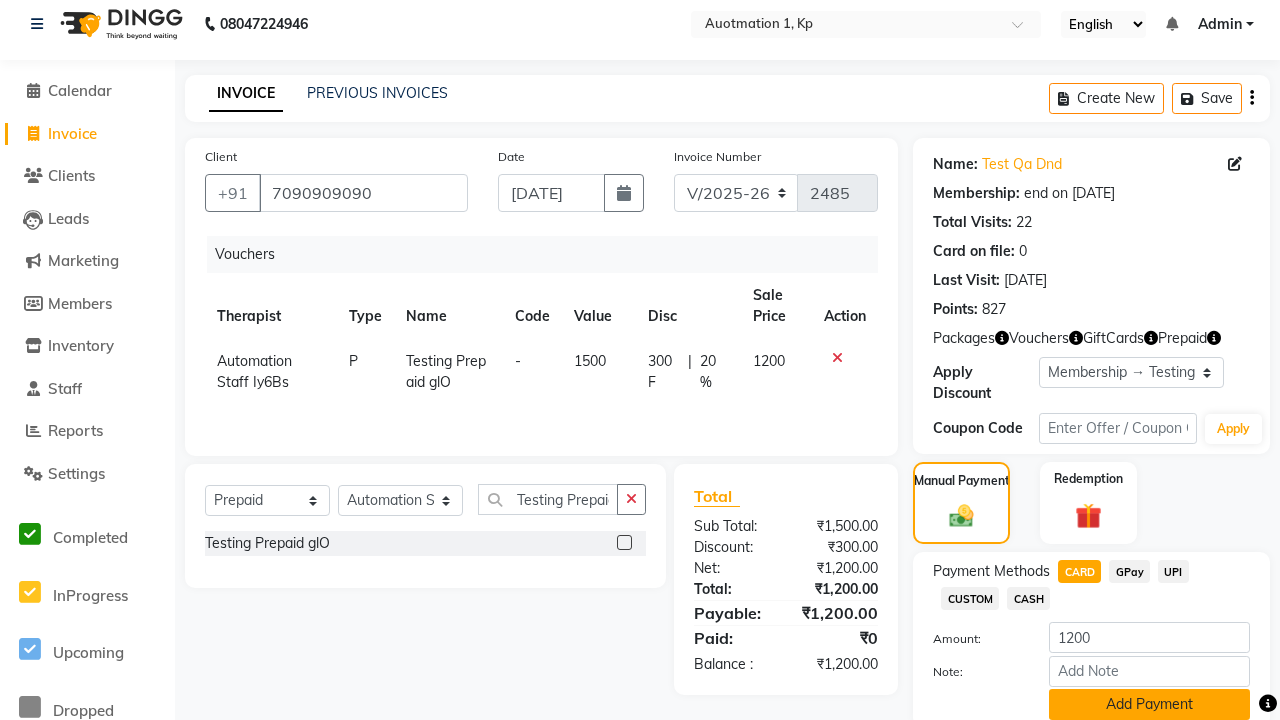 click on "Add Payment" 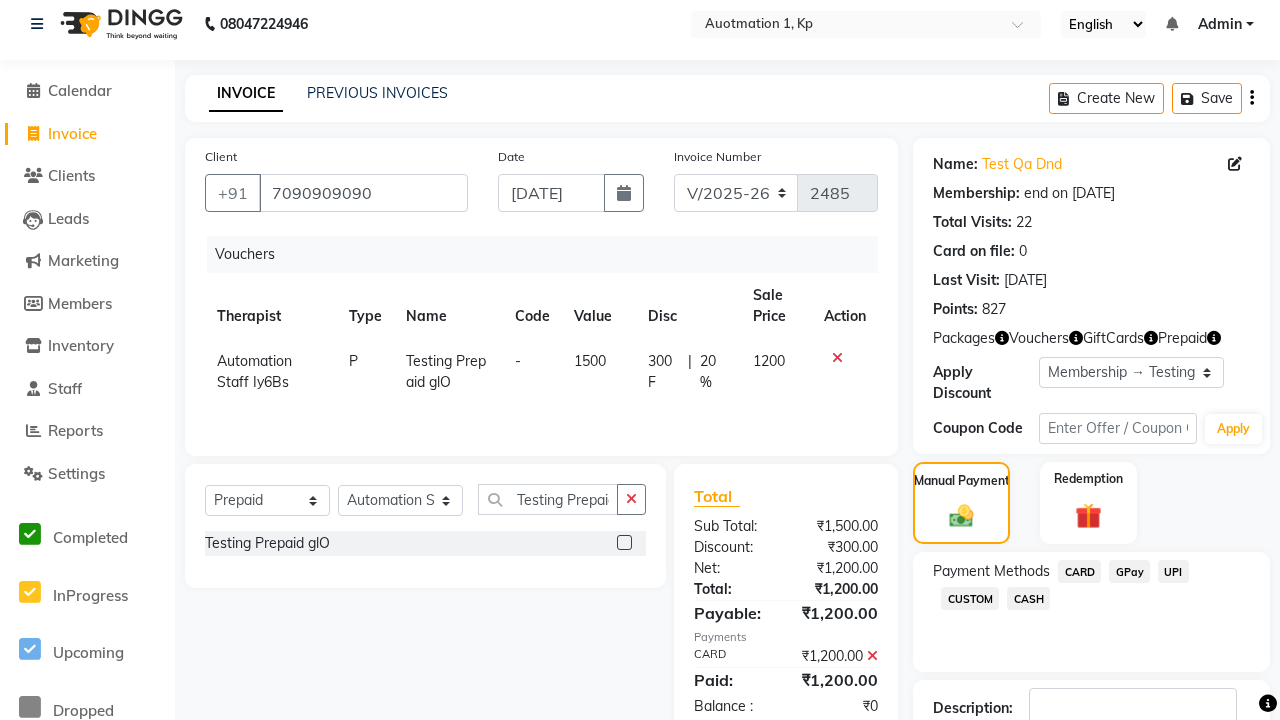 click 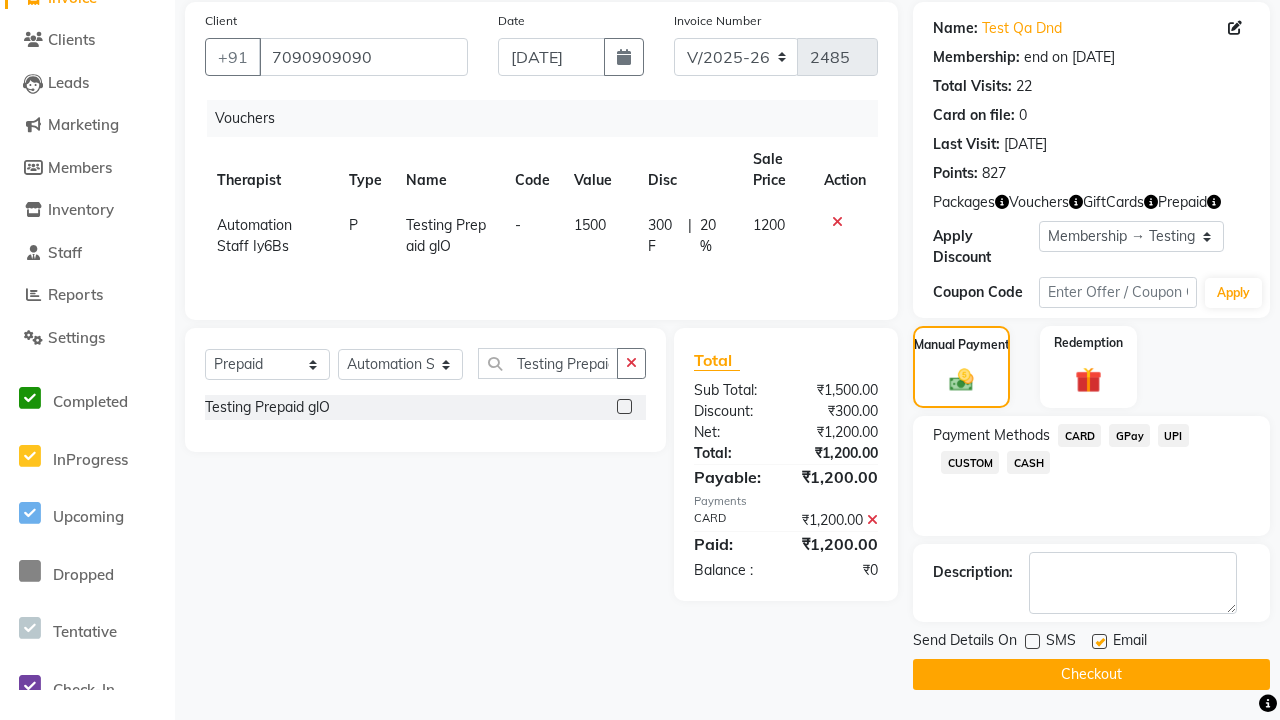 click 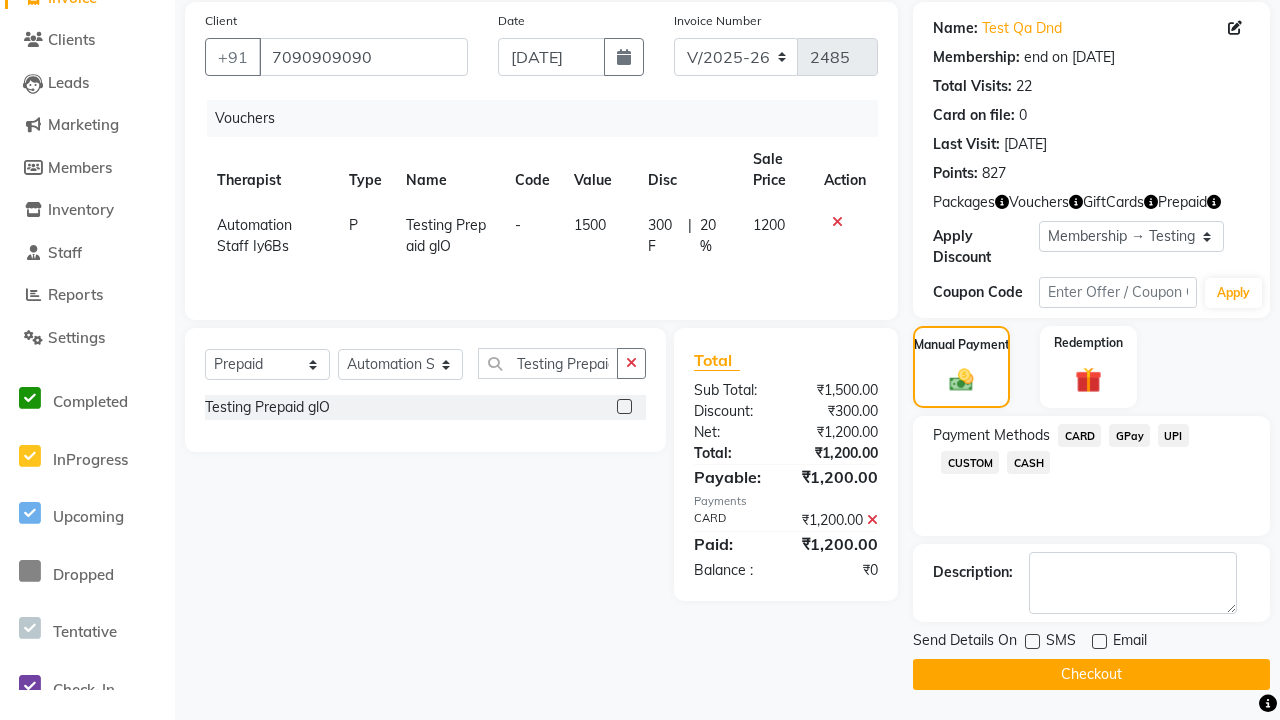 click on "Checkout" 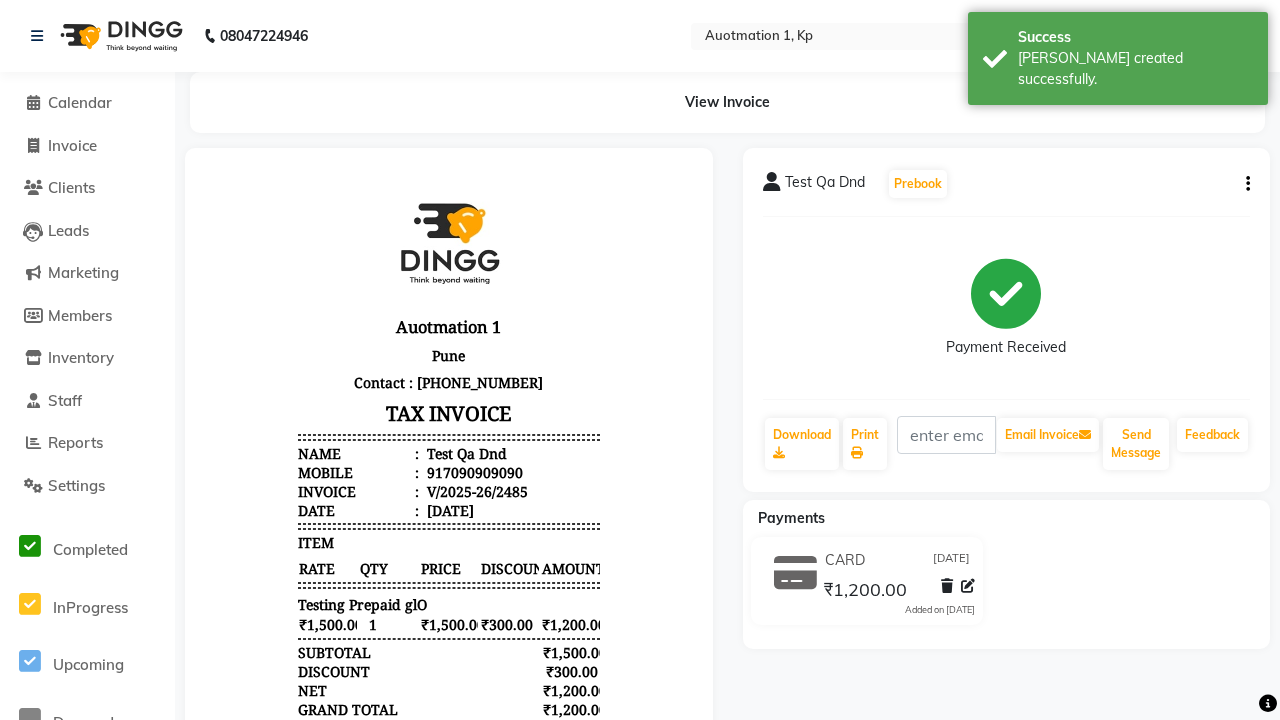 scroll, scrollTop: 0, scrollLeft: 0, axis: both 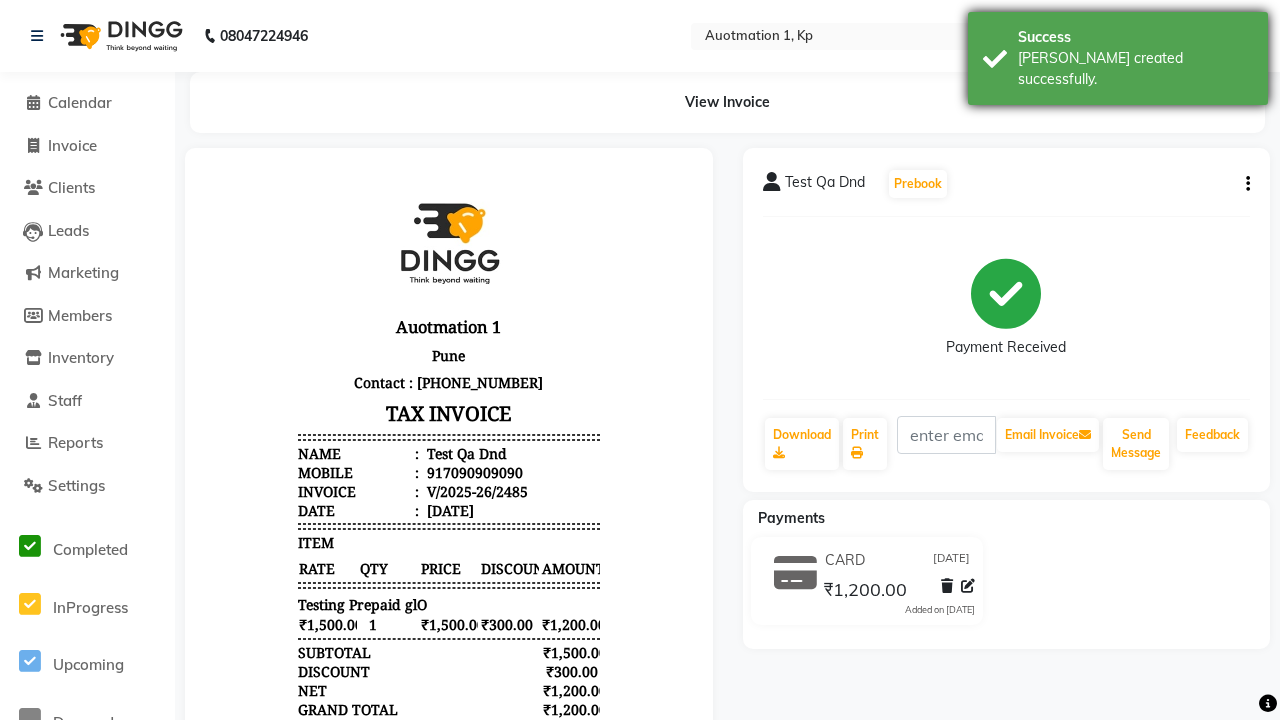 click on "[PERSON_NAME] created successfully." at bounding box center [1135, 69] 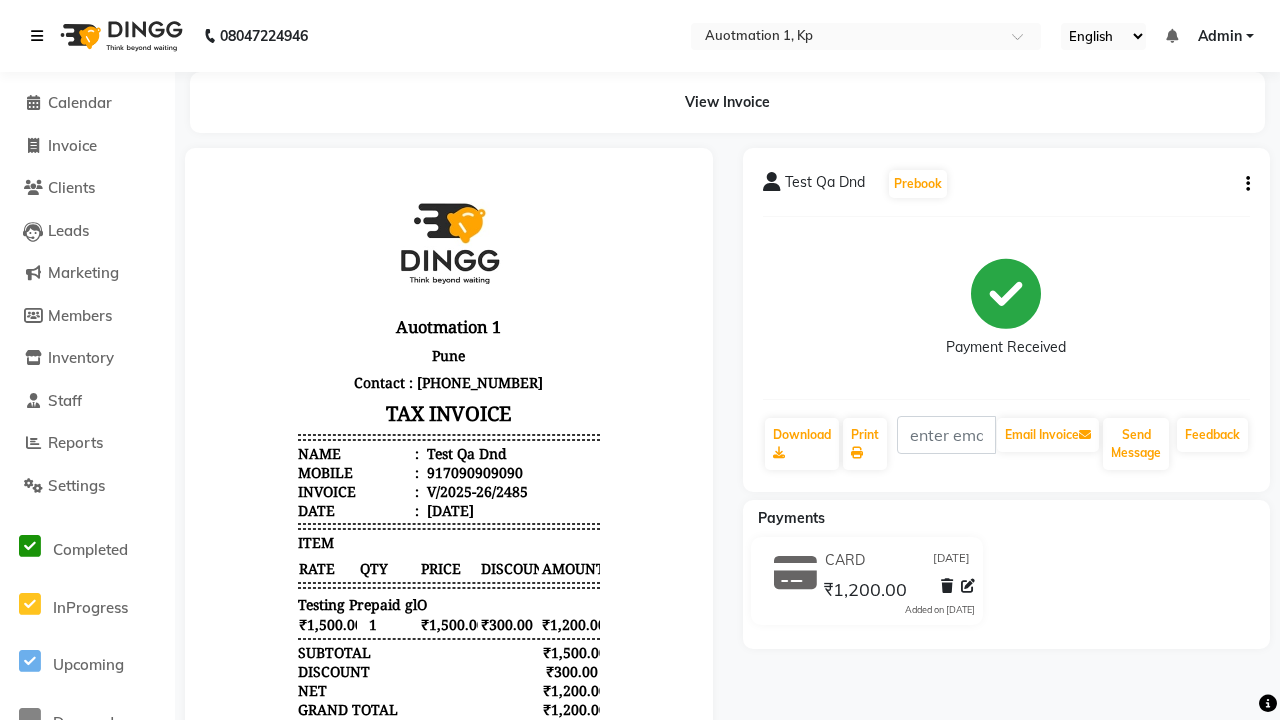 click at bounding box center (37, 36) 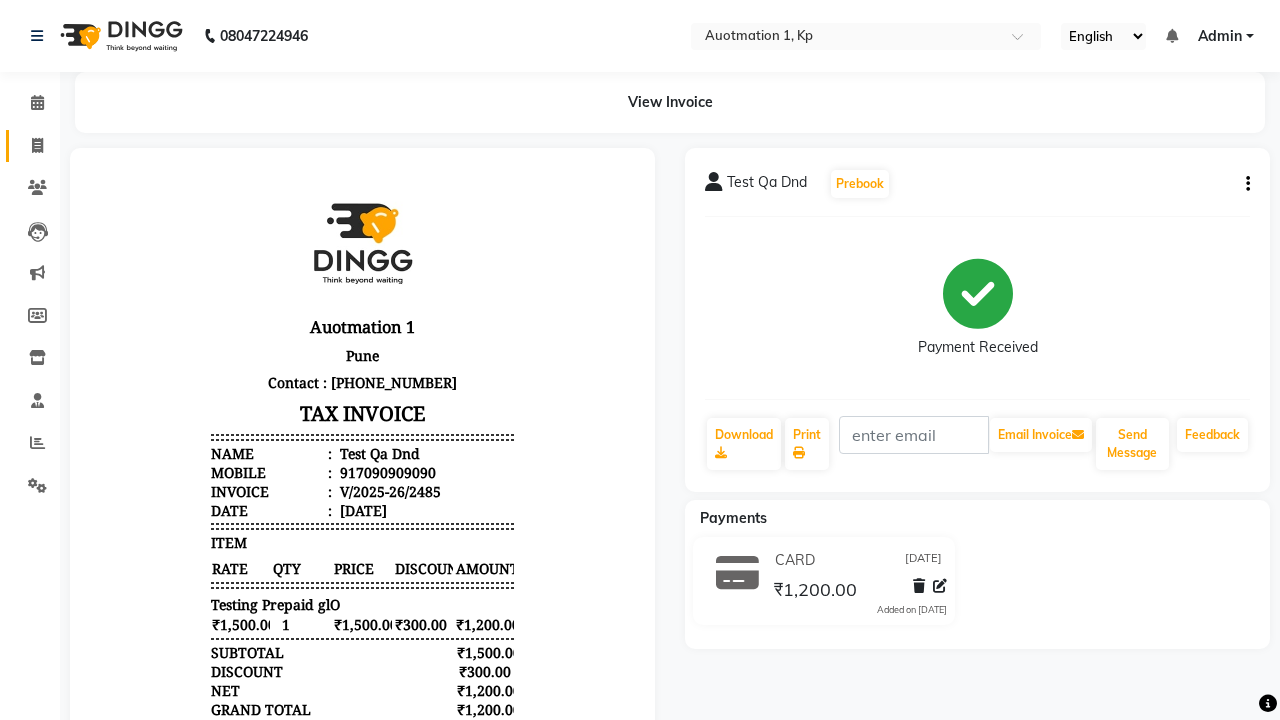click 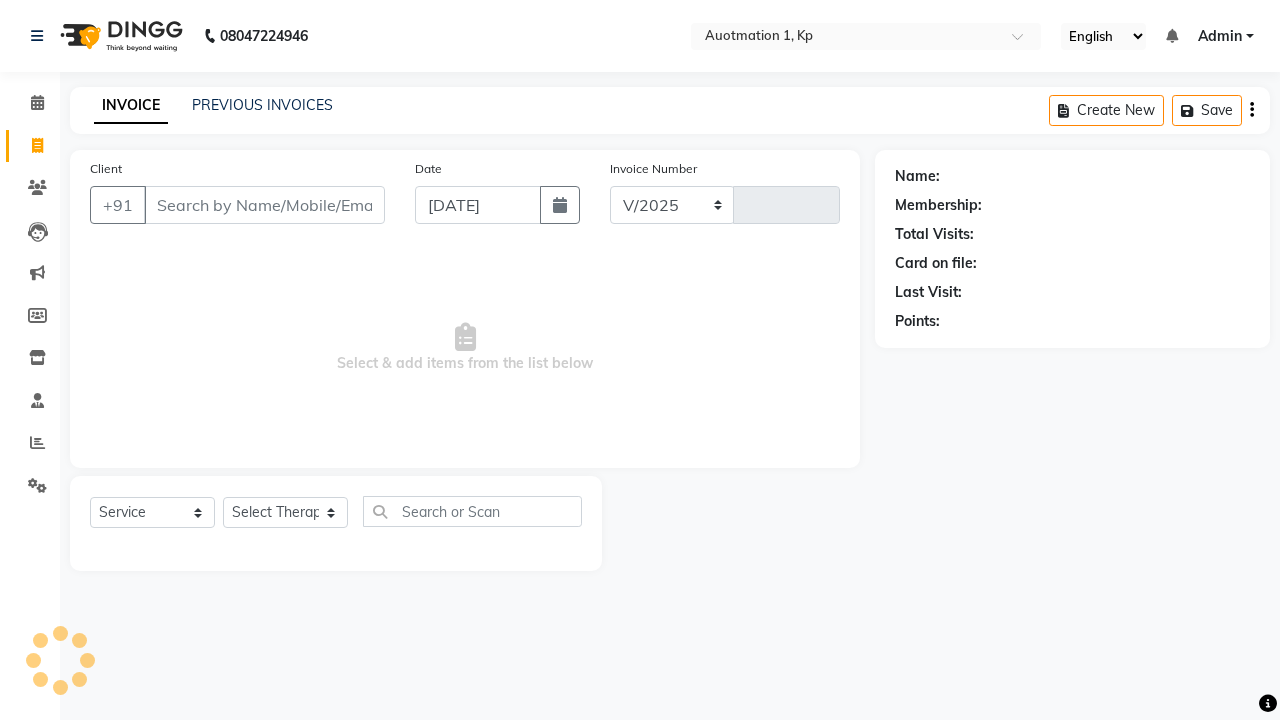 select on "150" 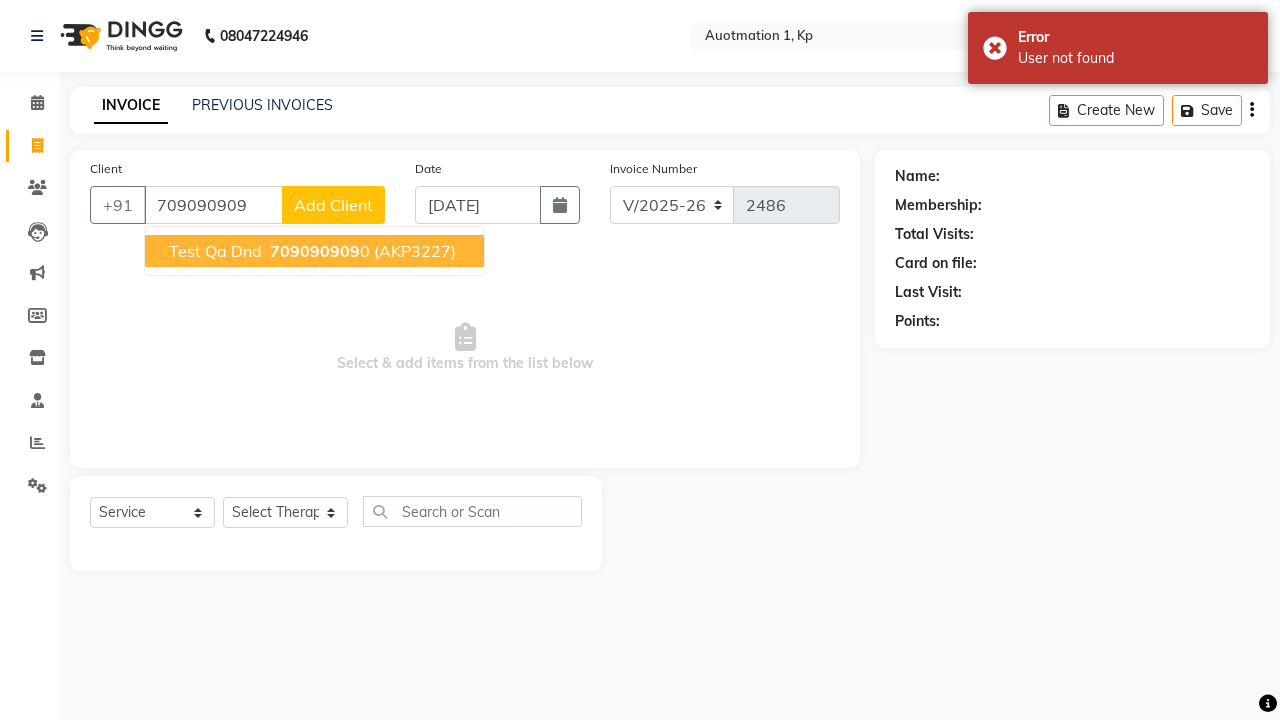 click on "709090909" at bounding box center (315, 251) 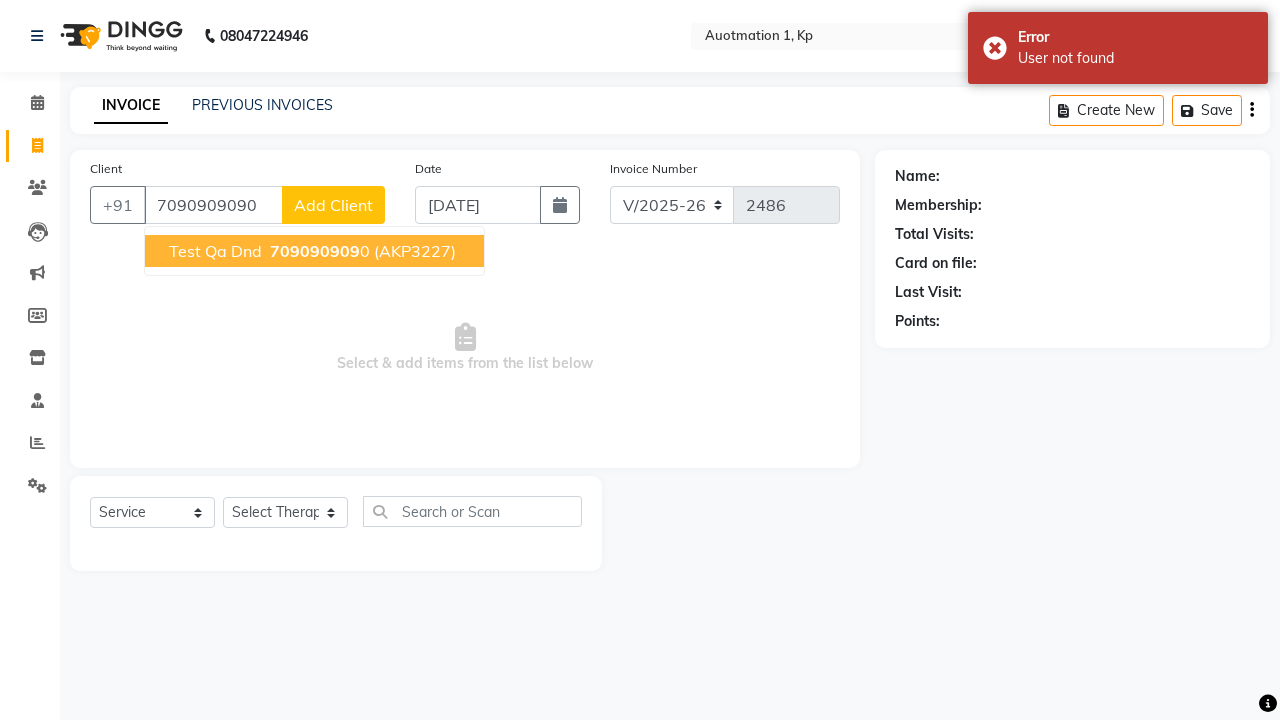 type on "7090909090" 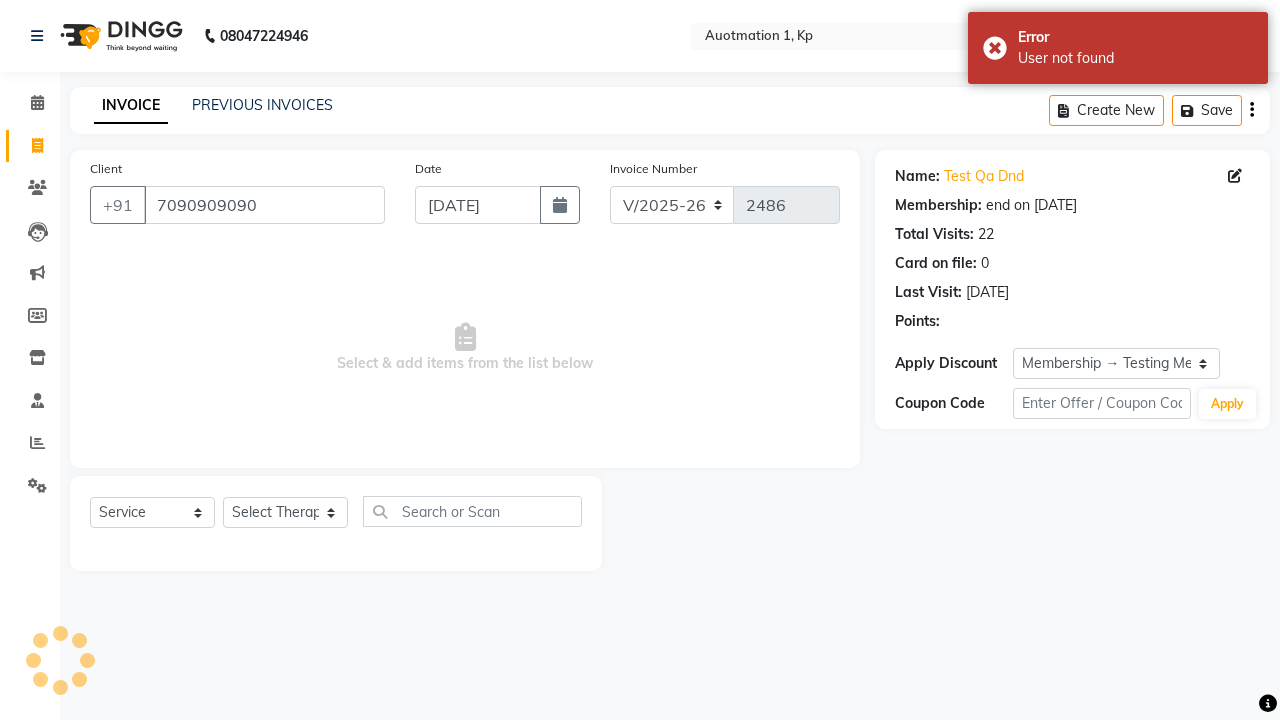 select on "0:" 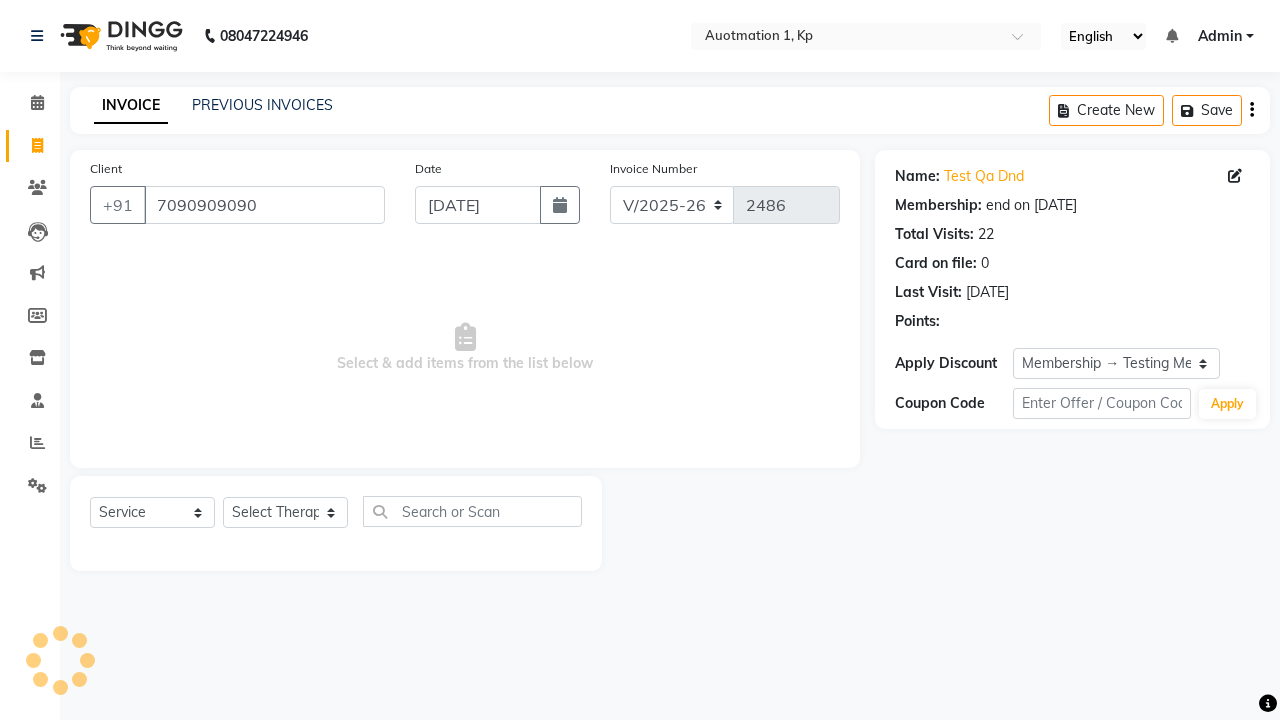 select on "5421" 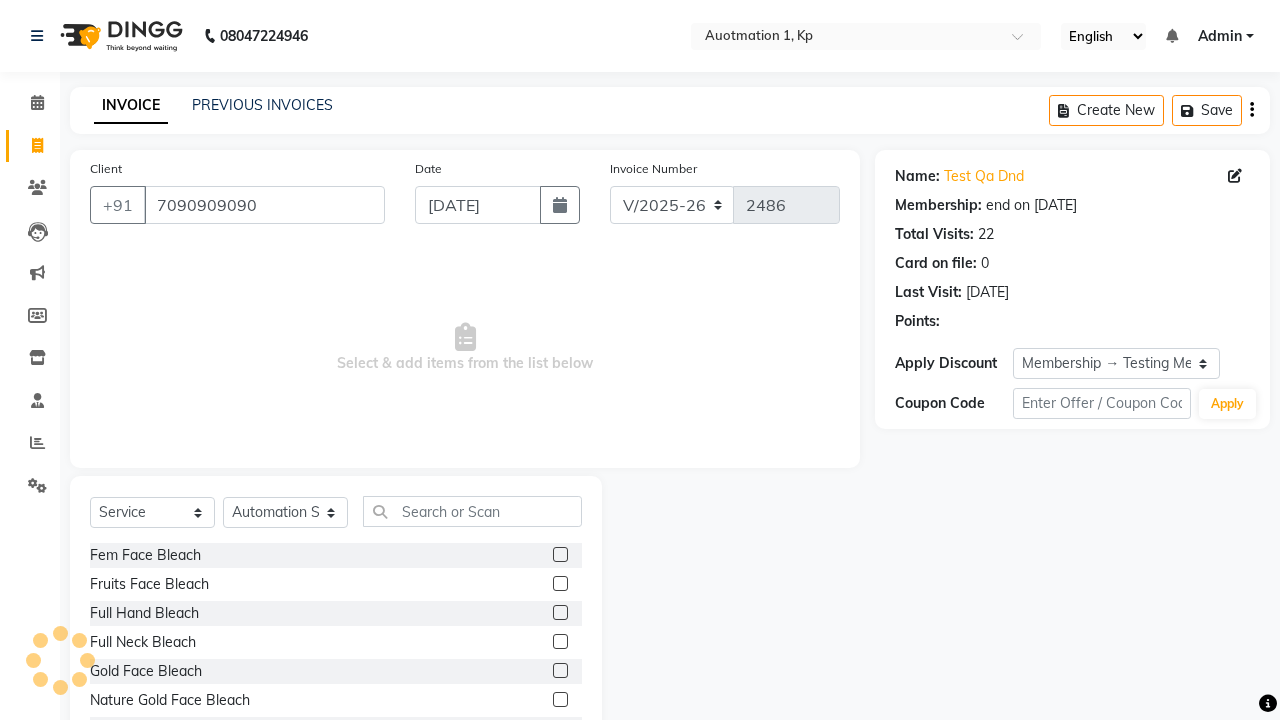 click 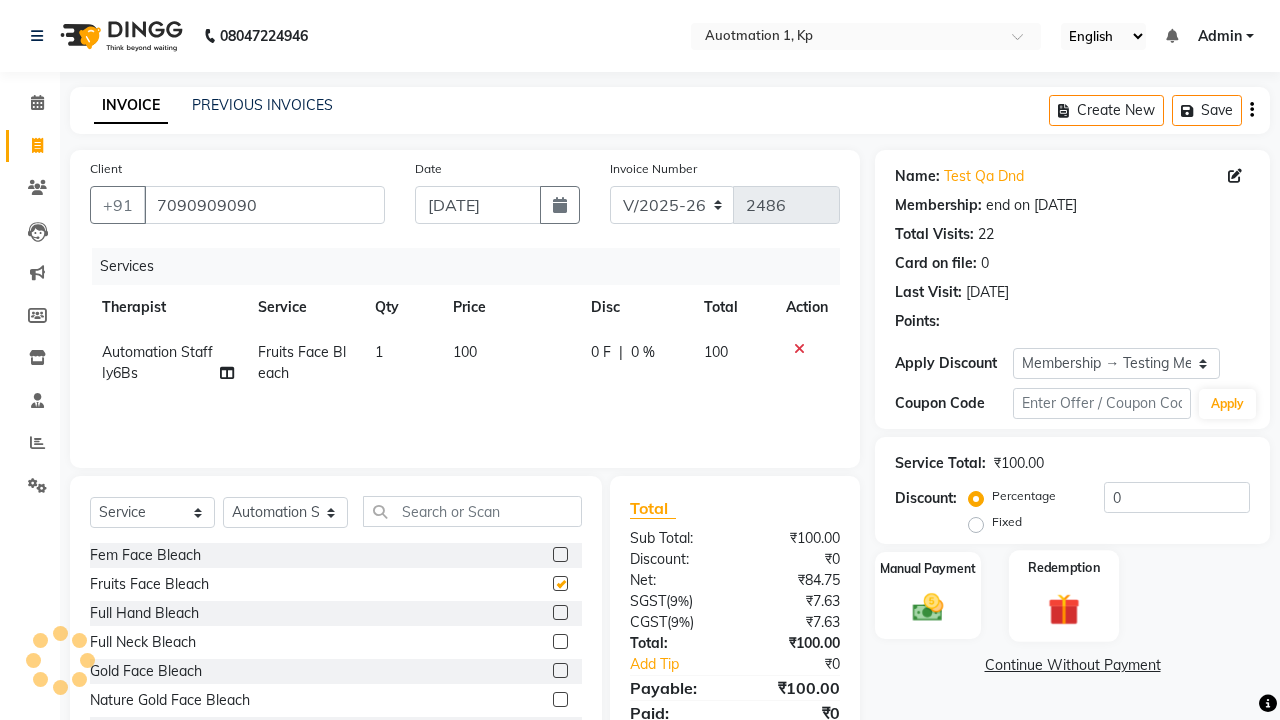 click 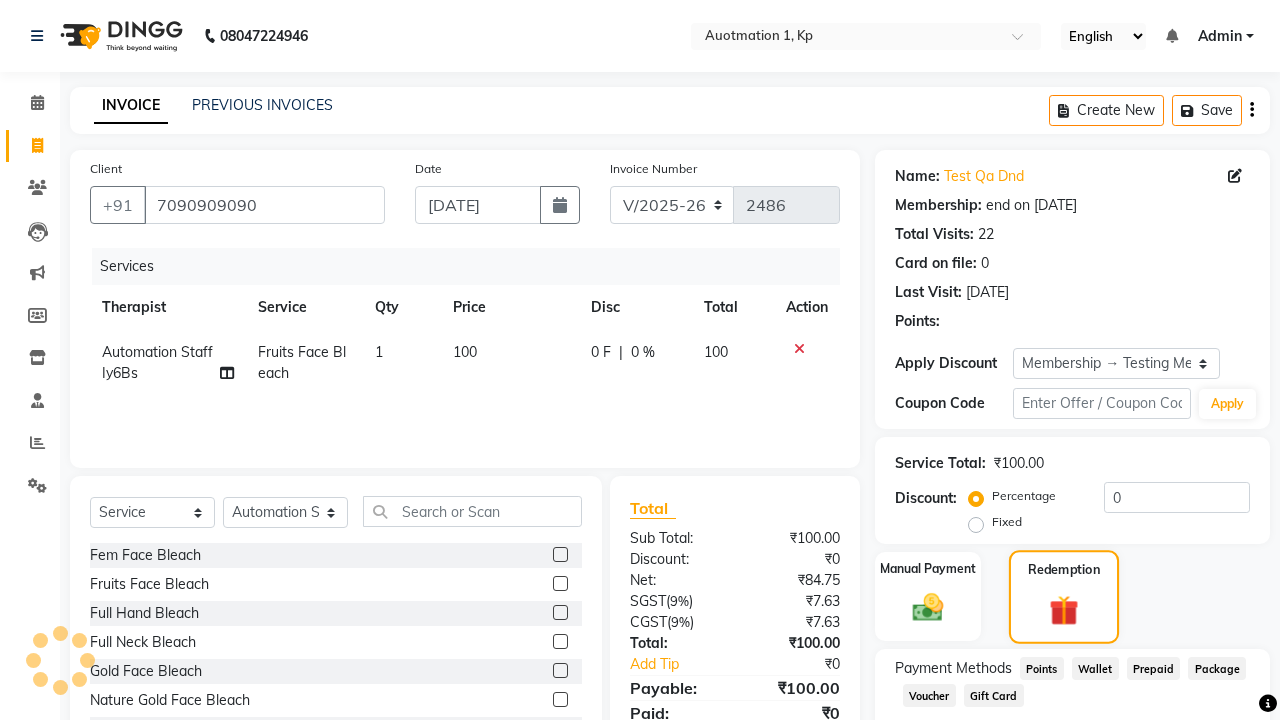 checkbox on "false" 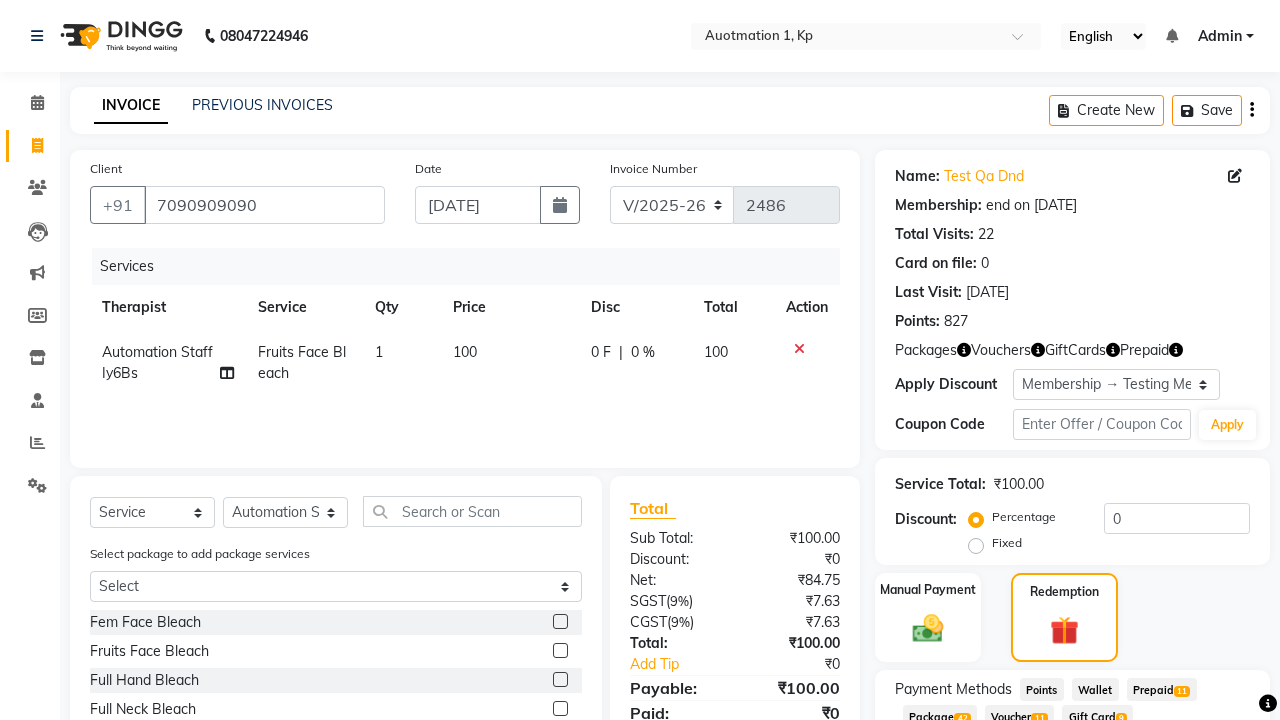 click on "Prepaid  11" 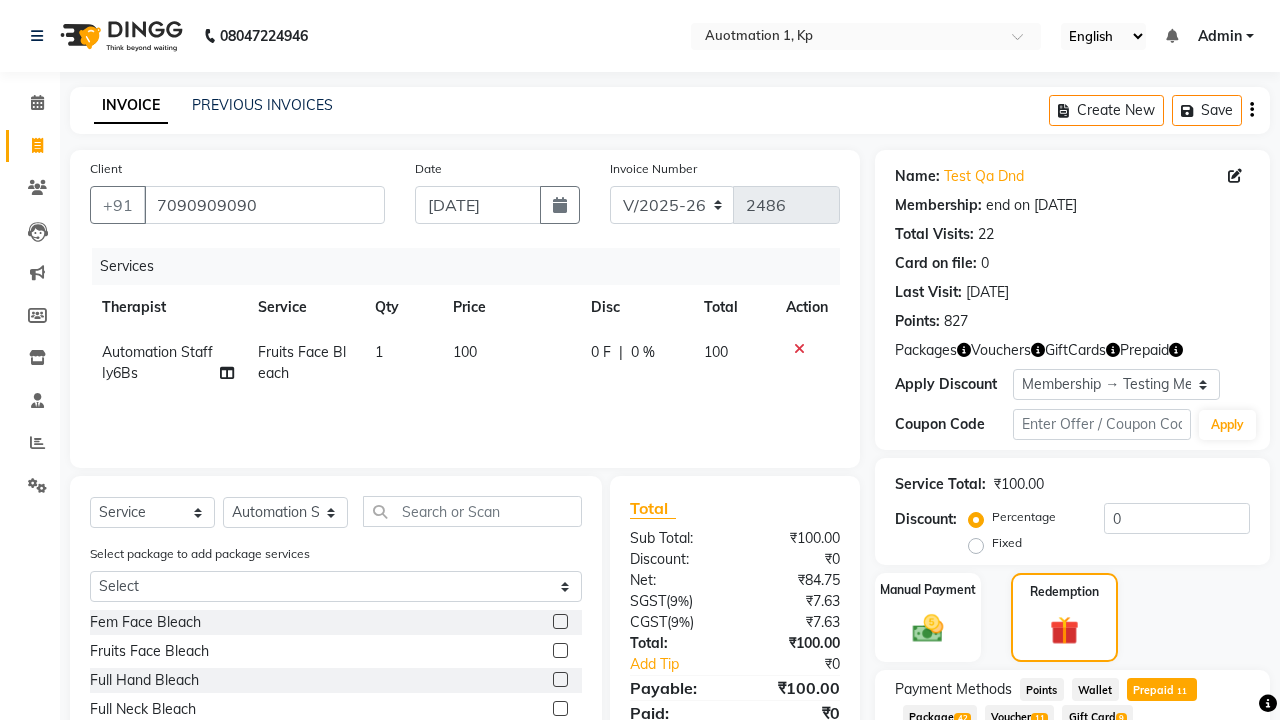 scroll, scrollTop: 127, scrollLeft: 0, axis: vertical 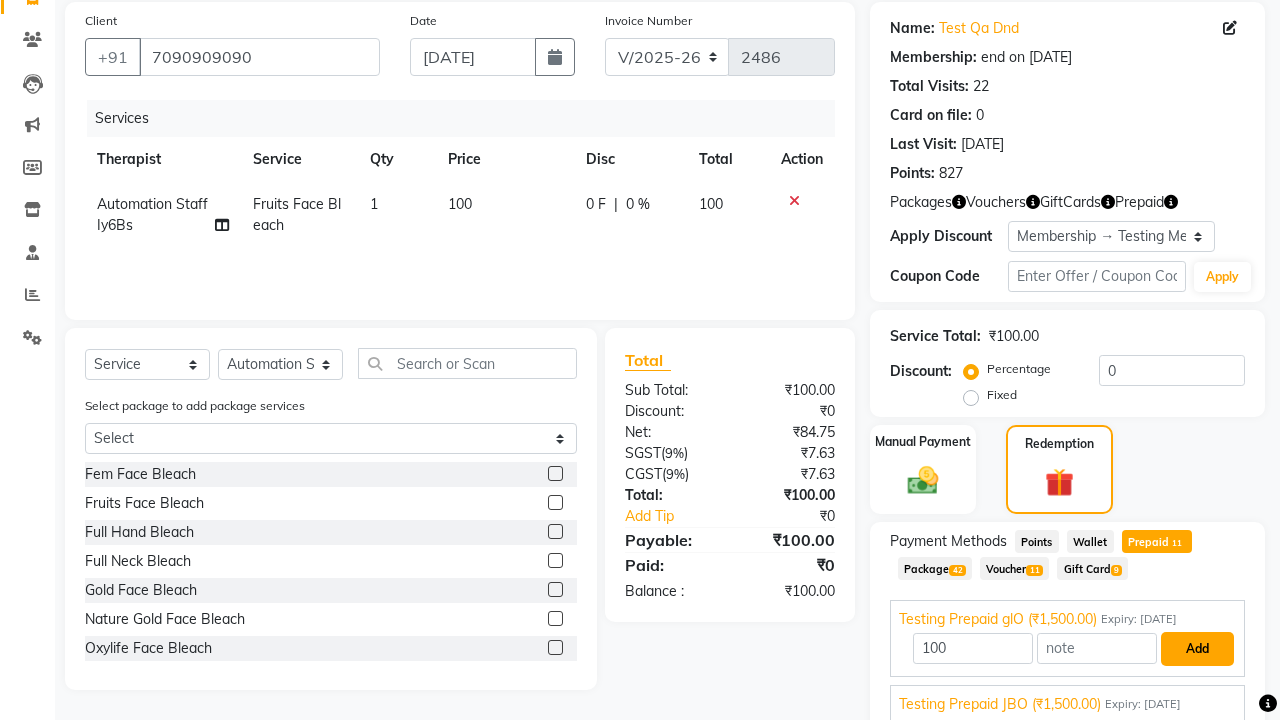 click on "Add" at bounding box center (1197, 649) 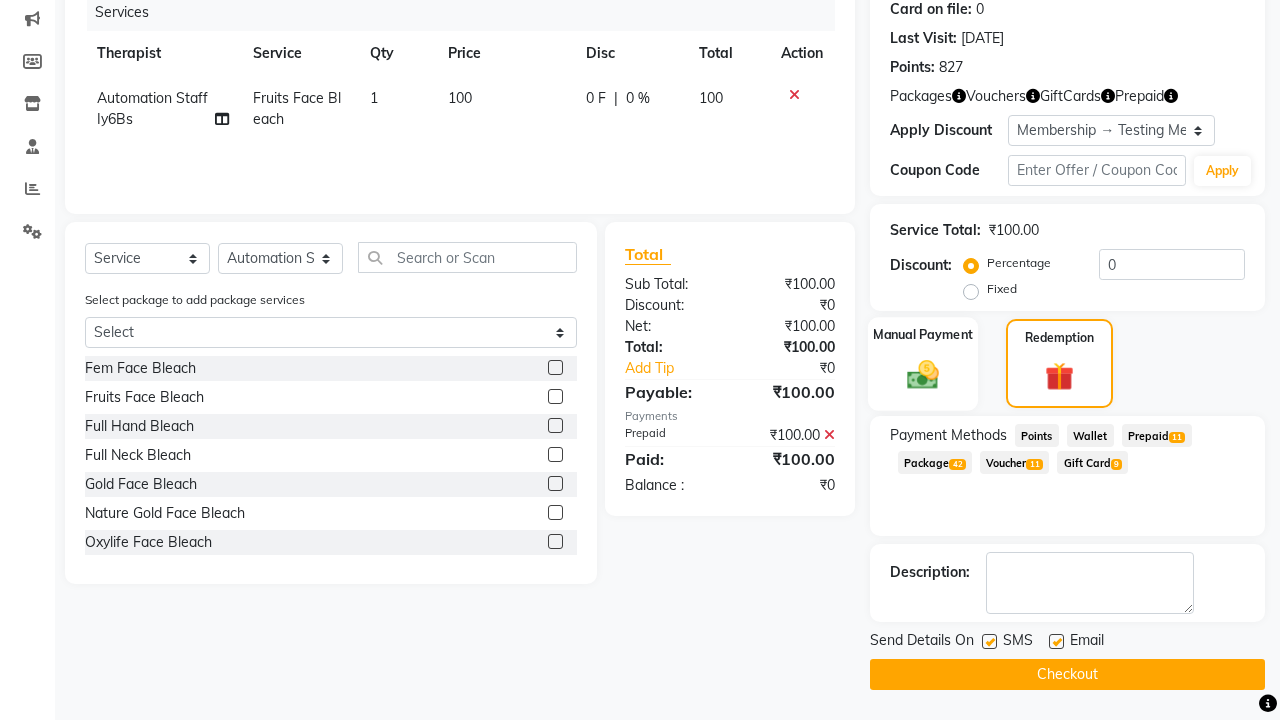 click 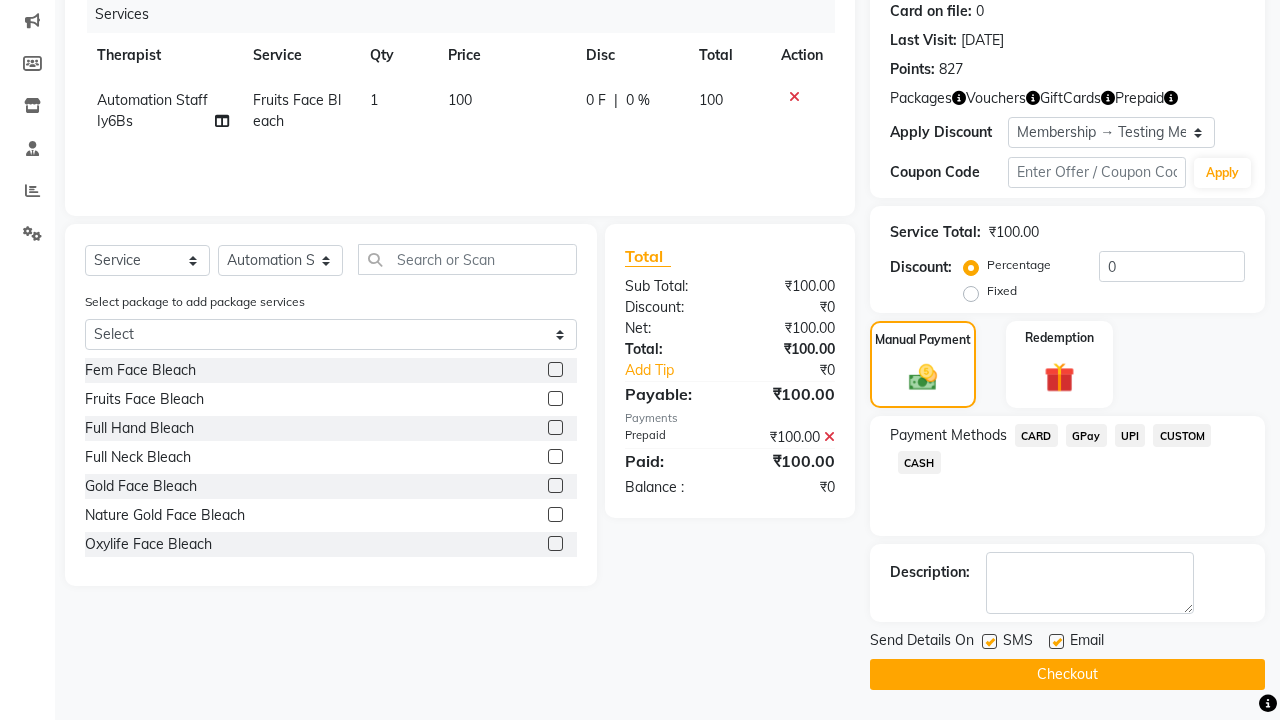 click on "CARD" 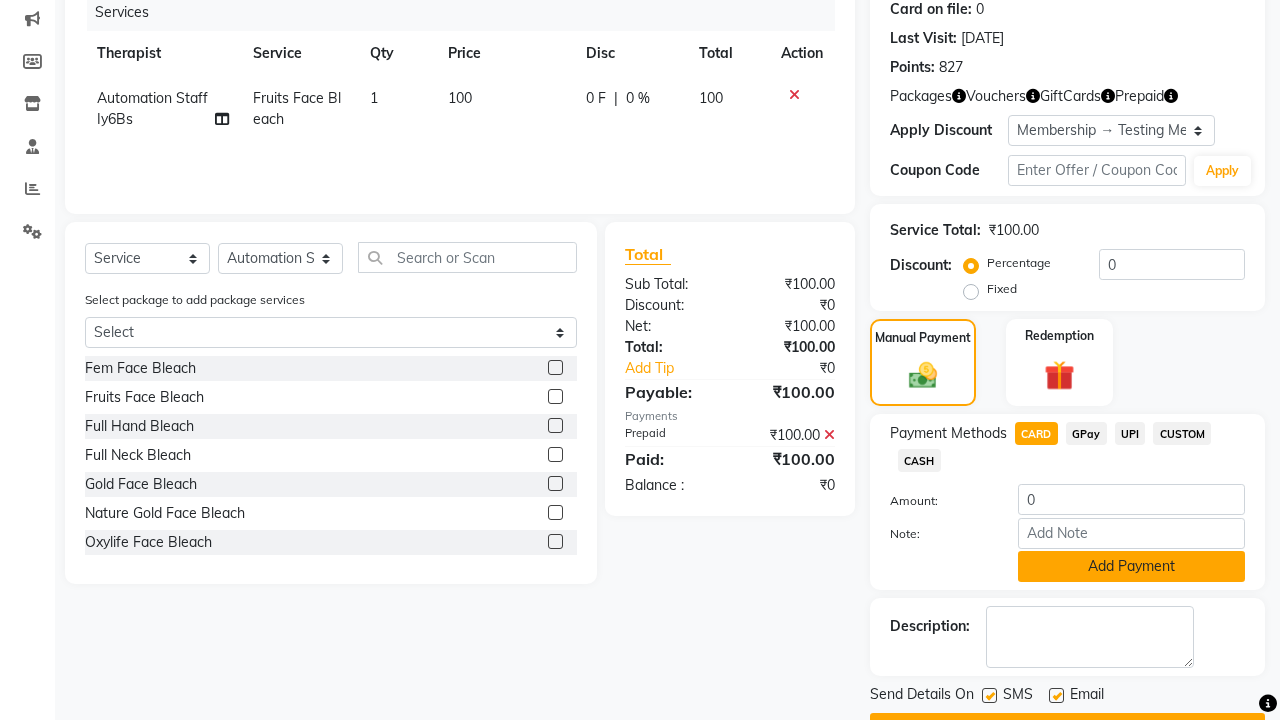 click on "Add Payment" 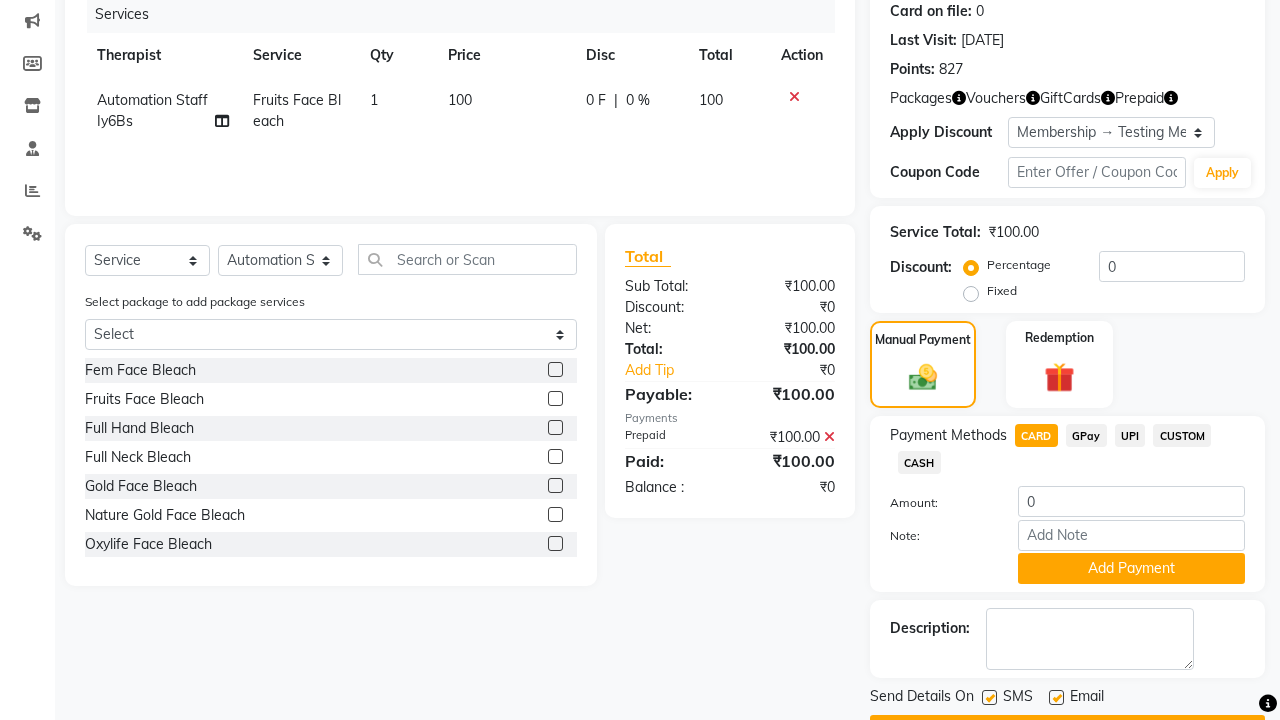 click 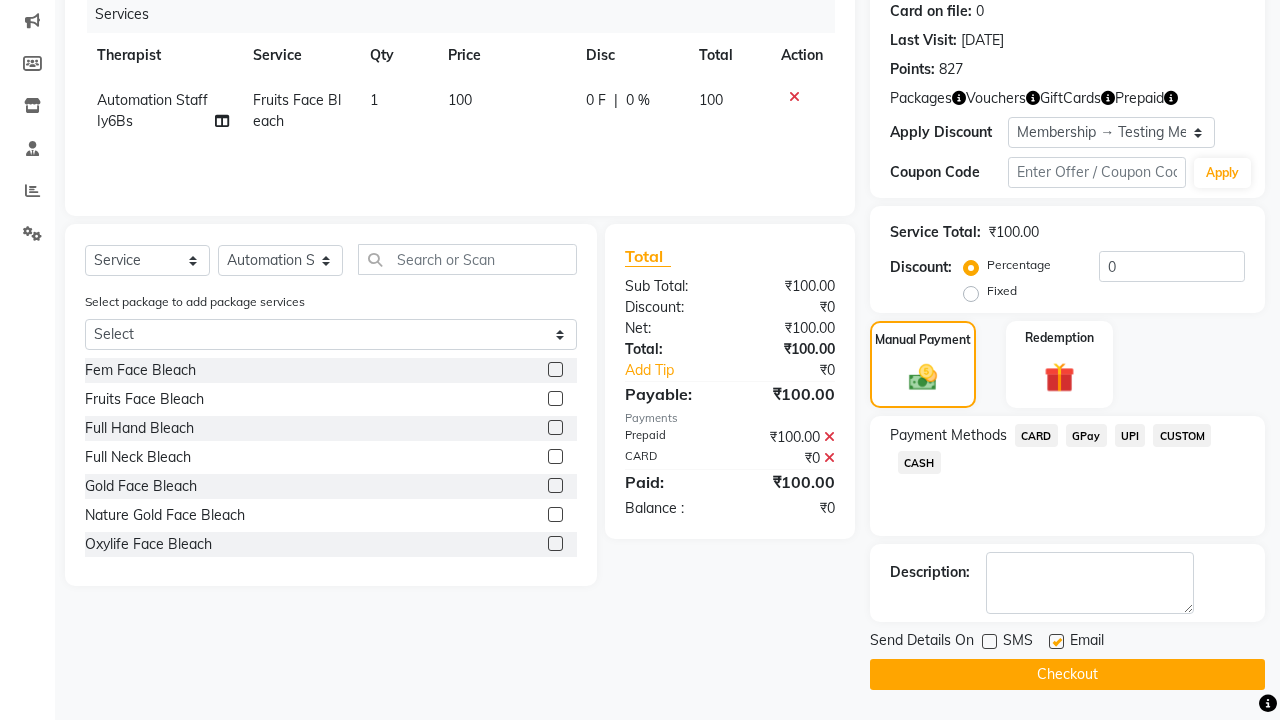 click 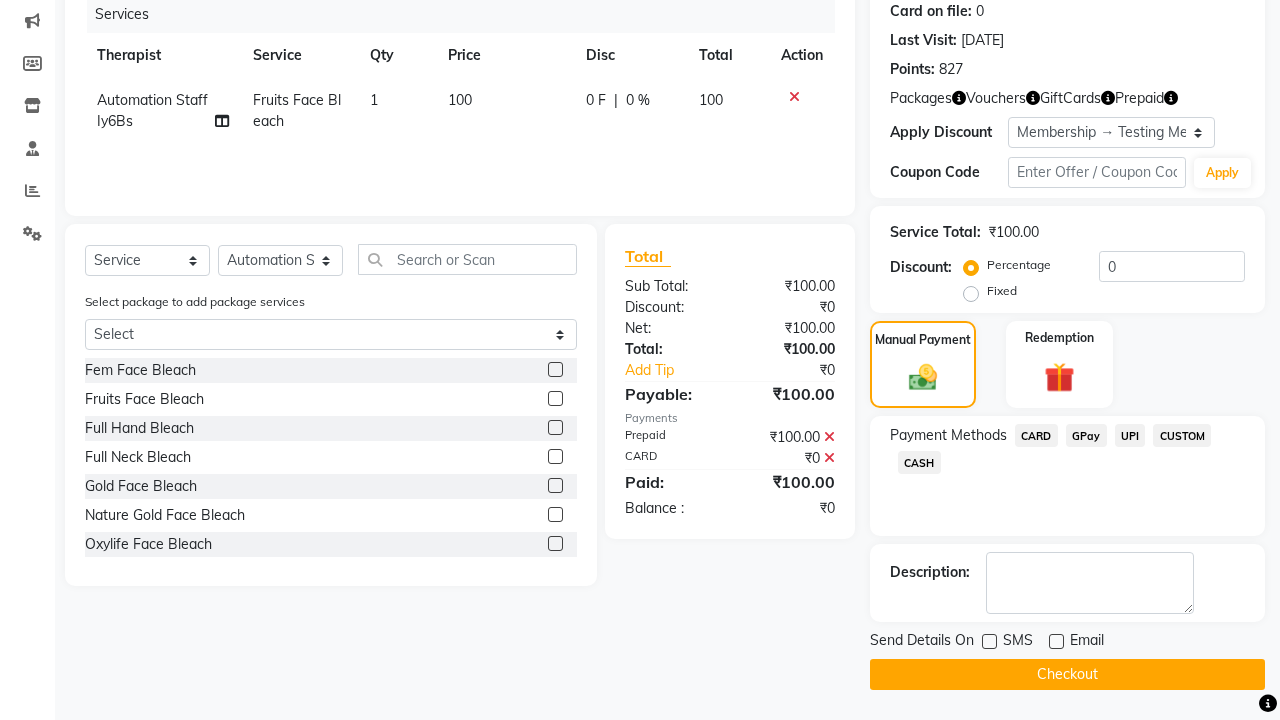 click on "Checkout" 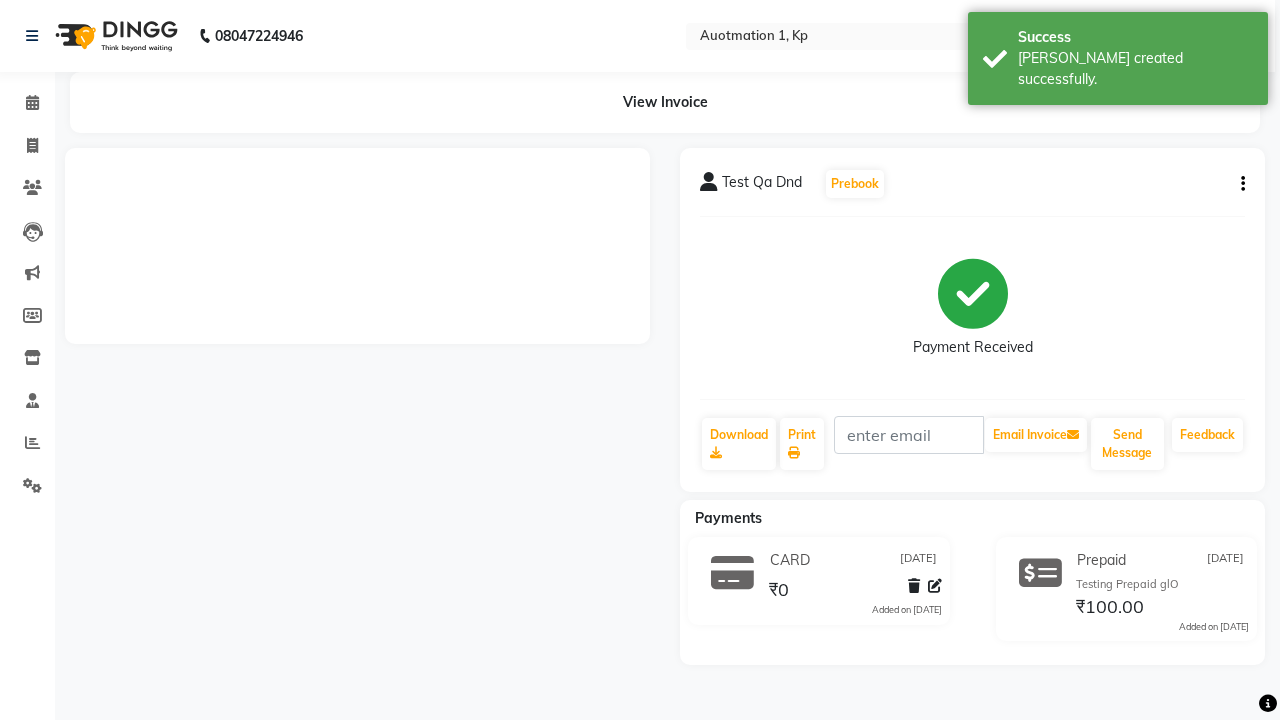scroll, scrollTop: 0, scrollLeft: 0, axis: both 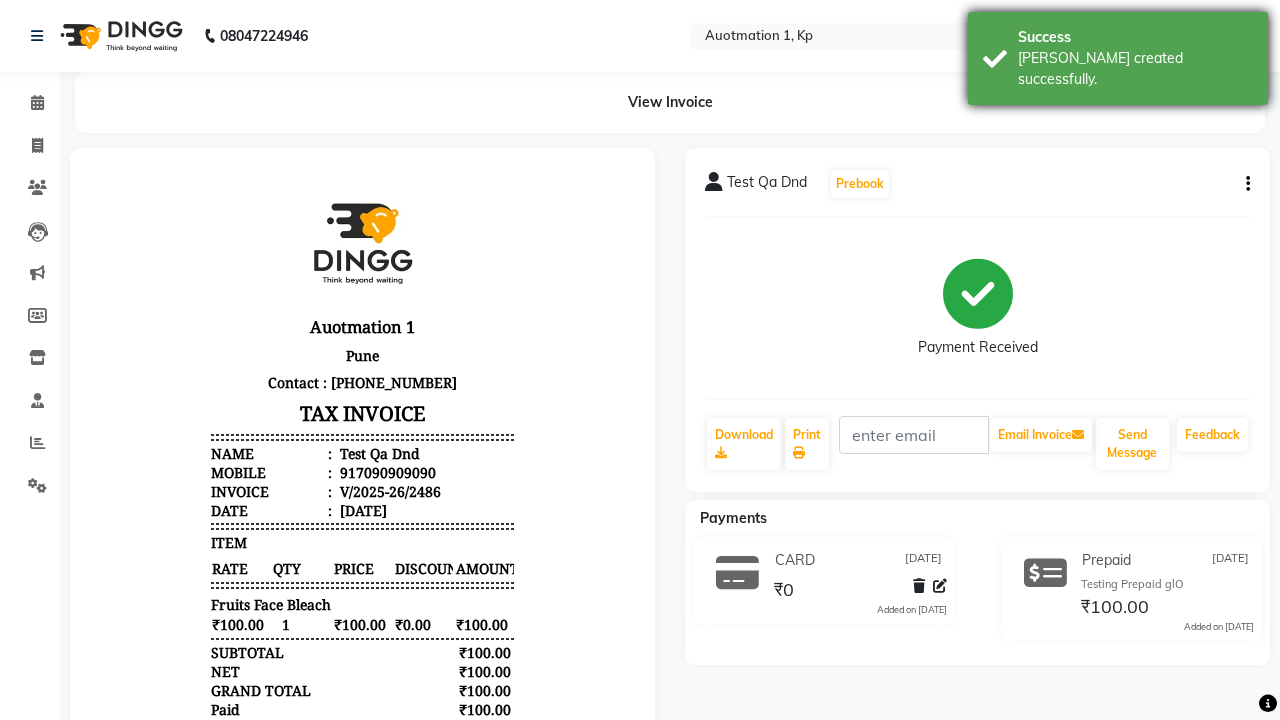click on "[PERSON_NAME] created successfully." at bounding box center [1135, 69] 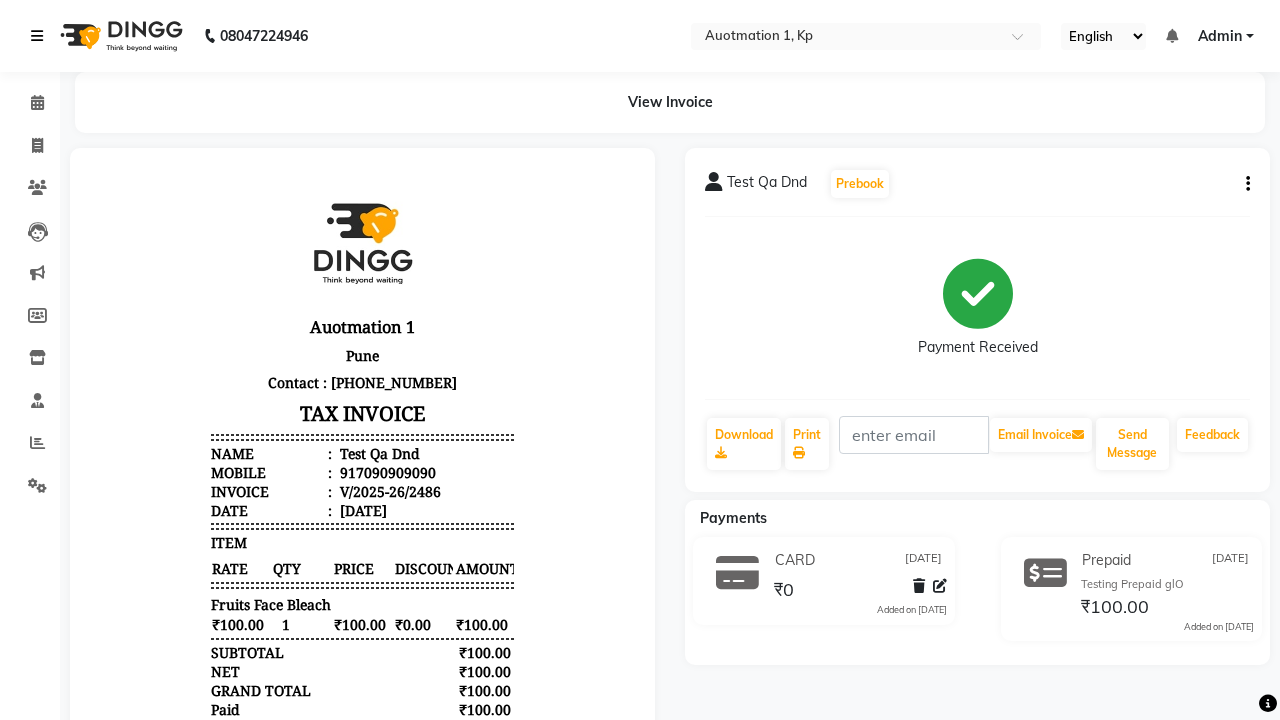 click at bounding box center [37, 36] 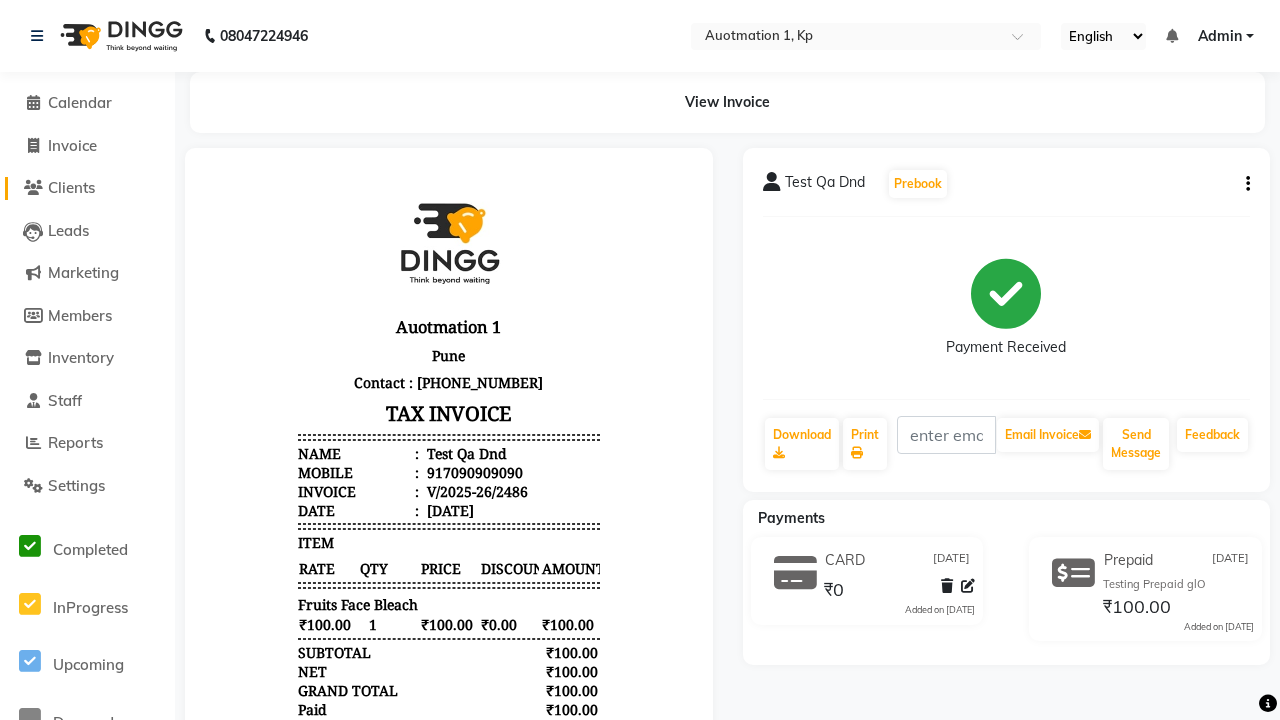 click on "Clients" 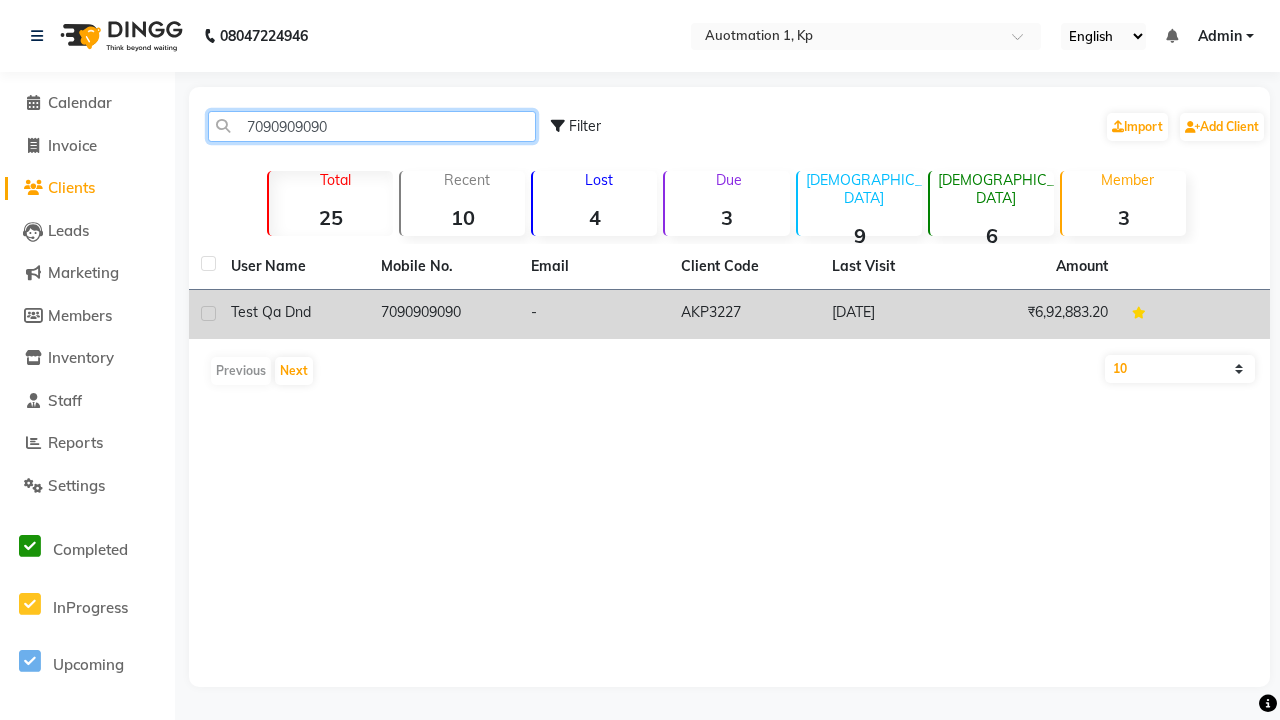 type on "7090909090" 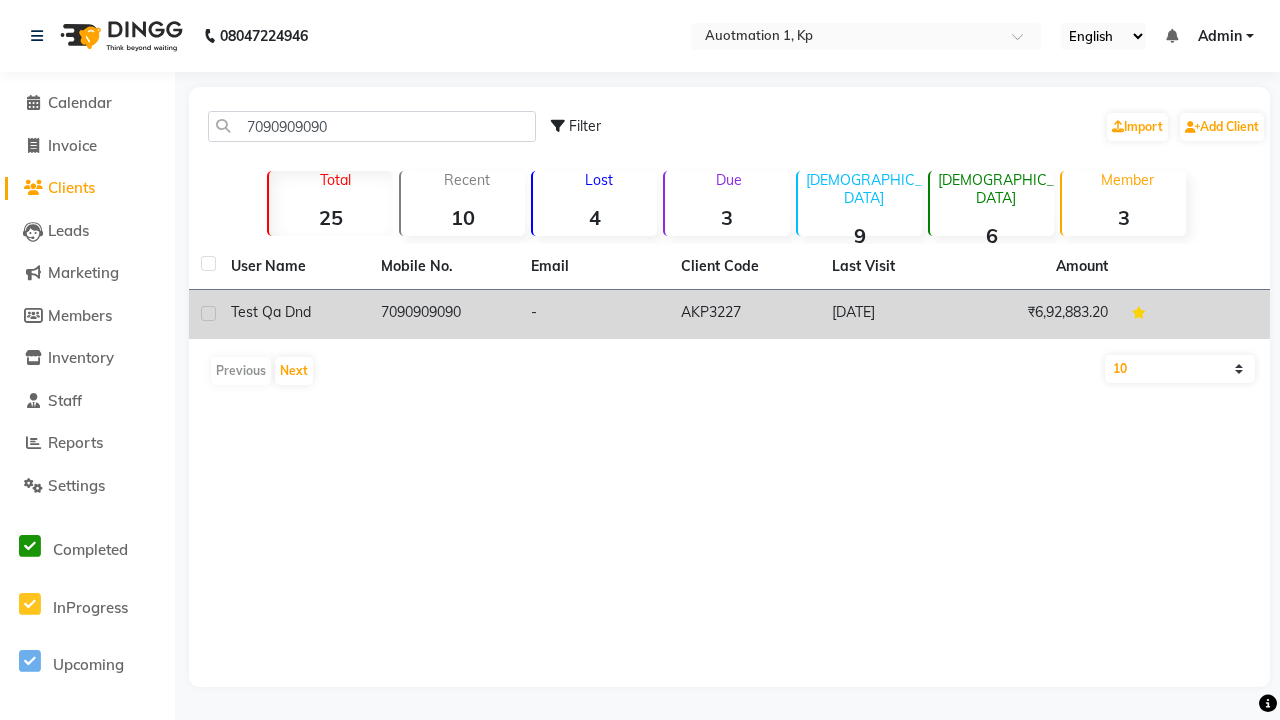 click on "7090909090" 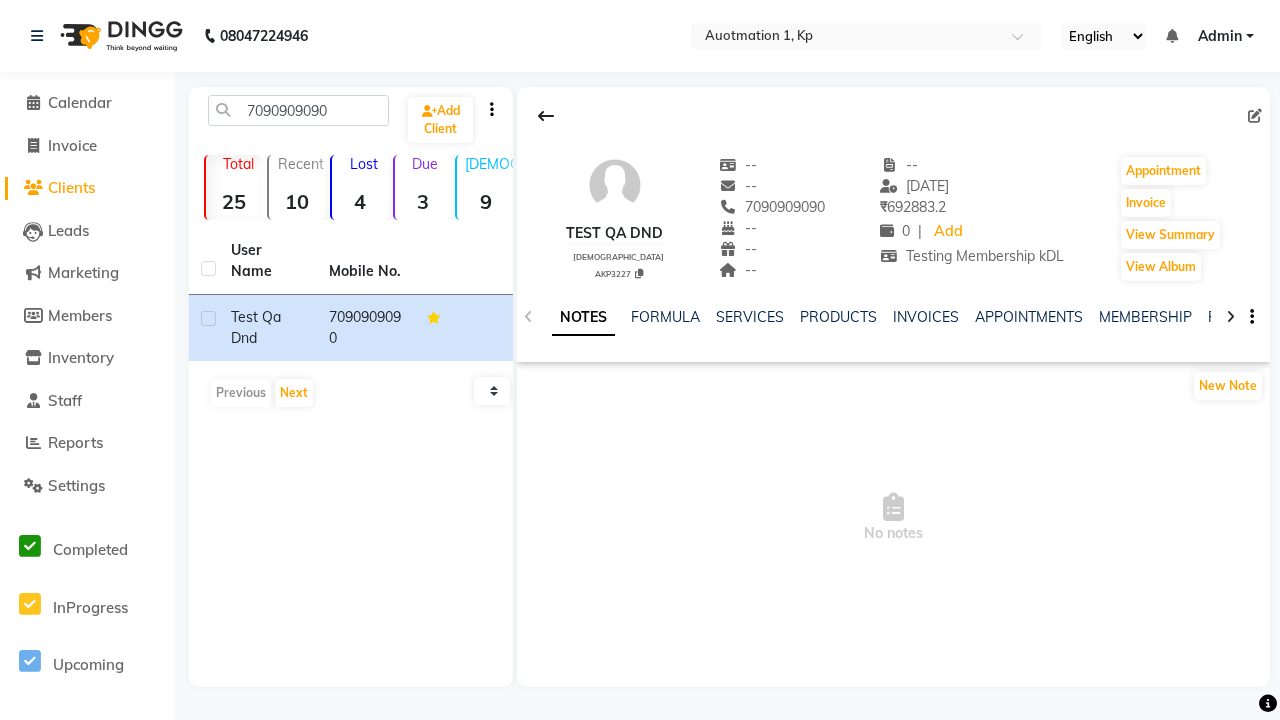 click on "VOUCHERS" 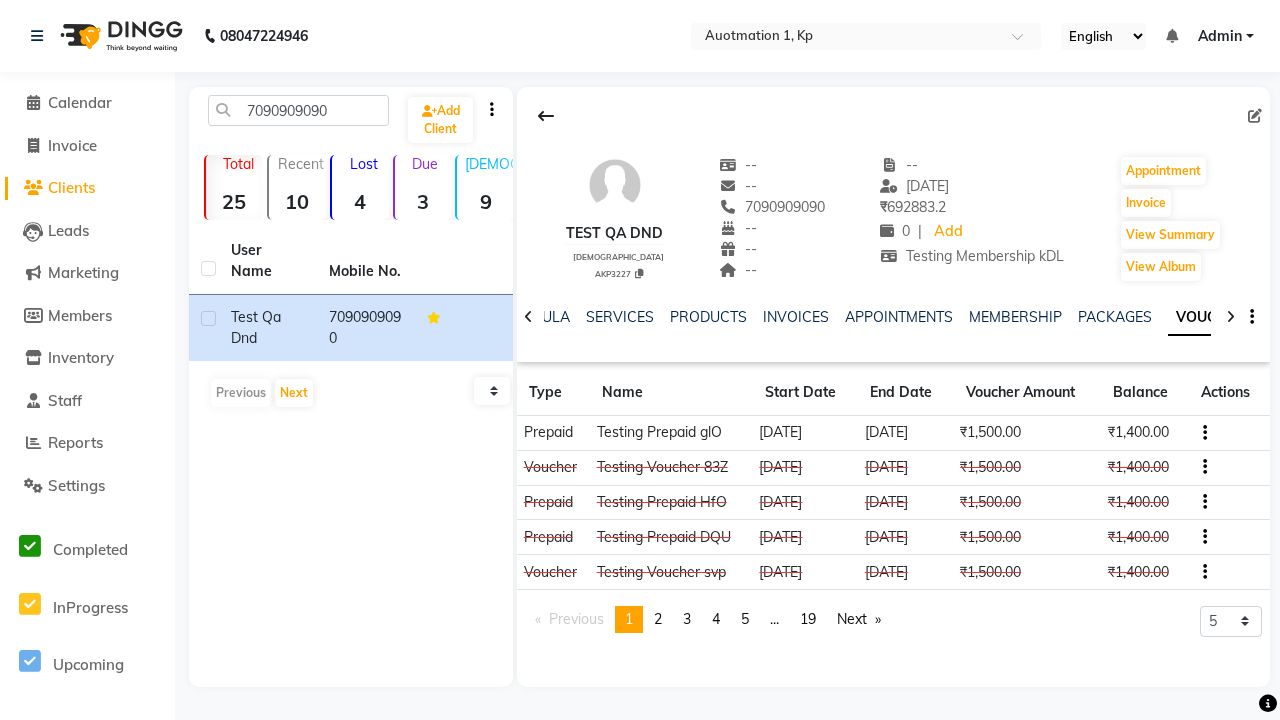 scroll, scrollTop: 0, scrollLeft: 460, axis: horizontal 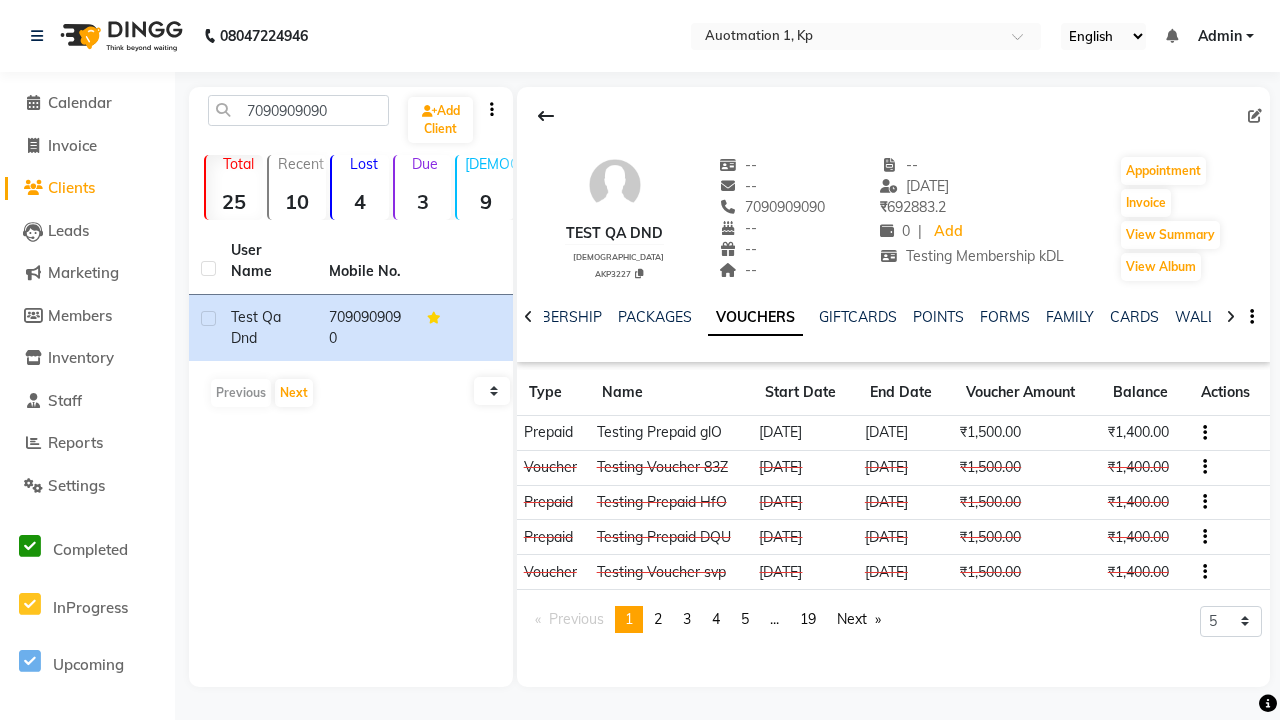 click 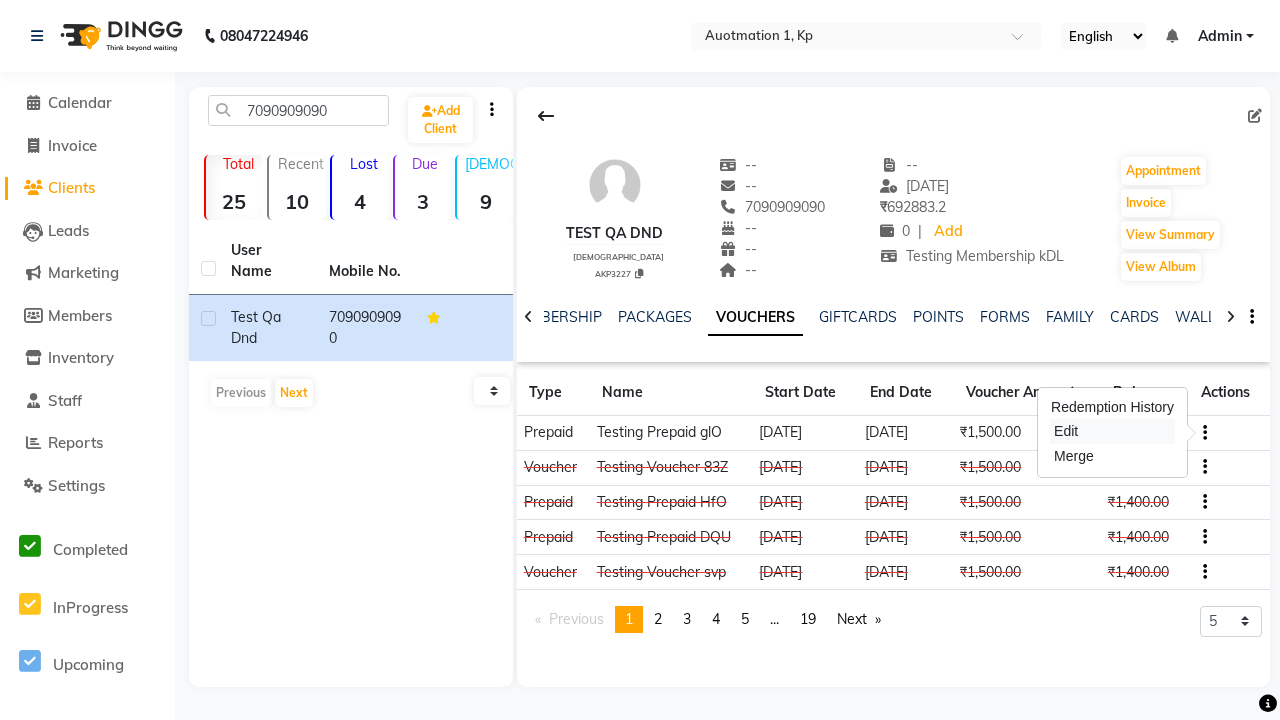 click on "Edit" at bounding box center (1112, 431) 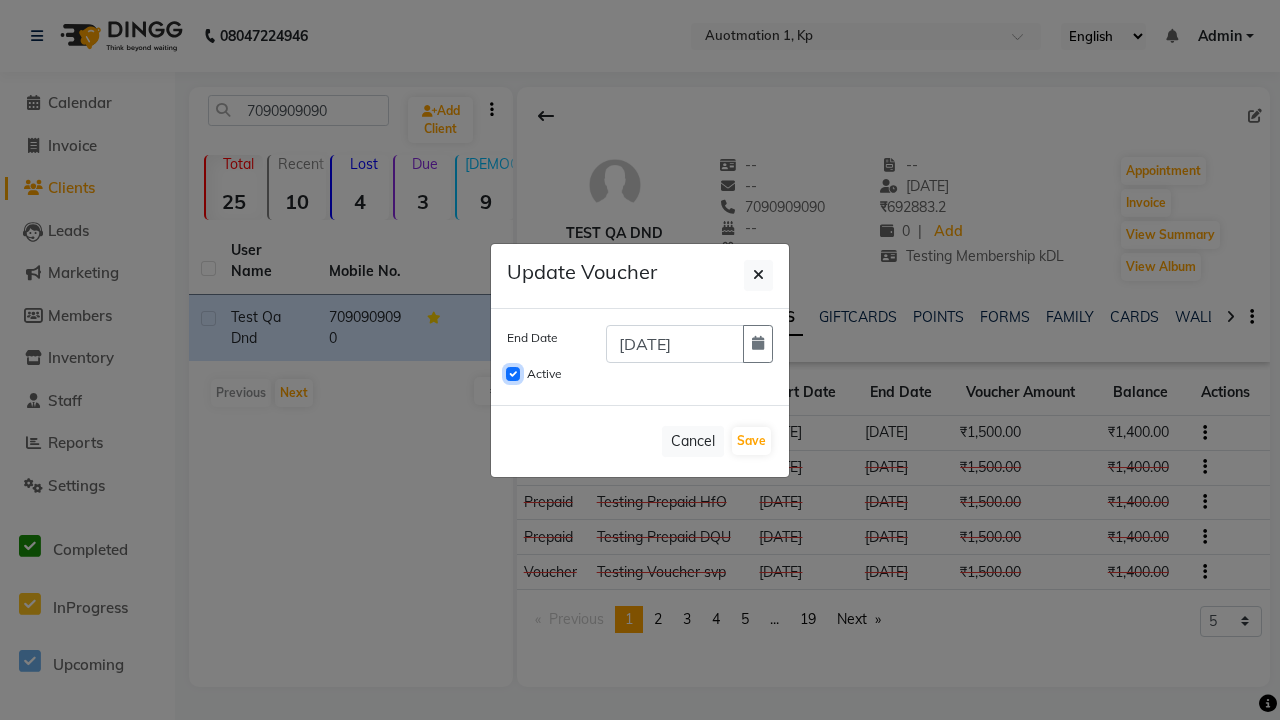 click on "Active" at bounding box center [513, 374] 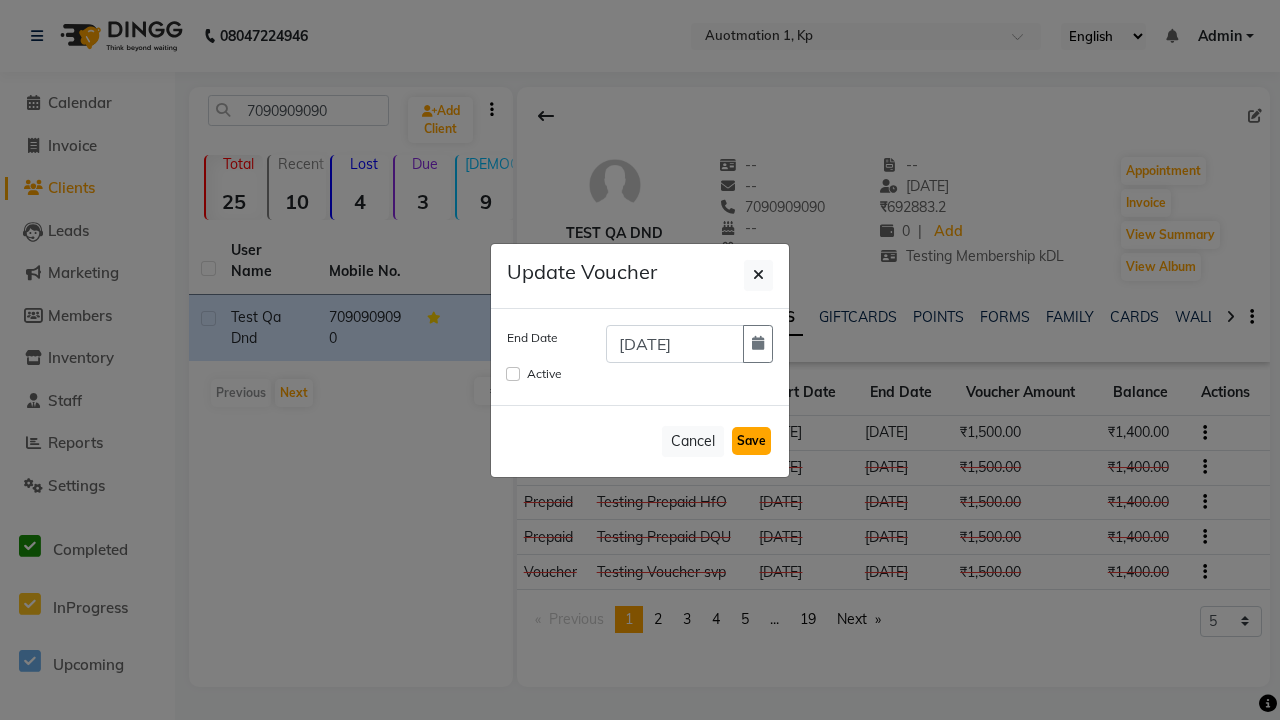 click on "Save" 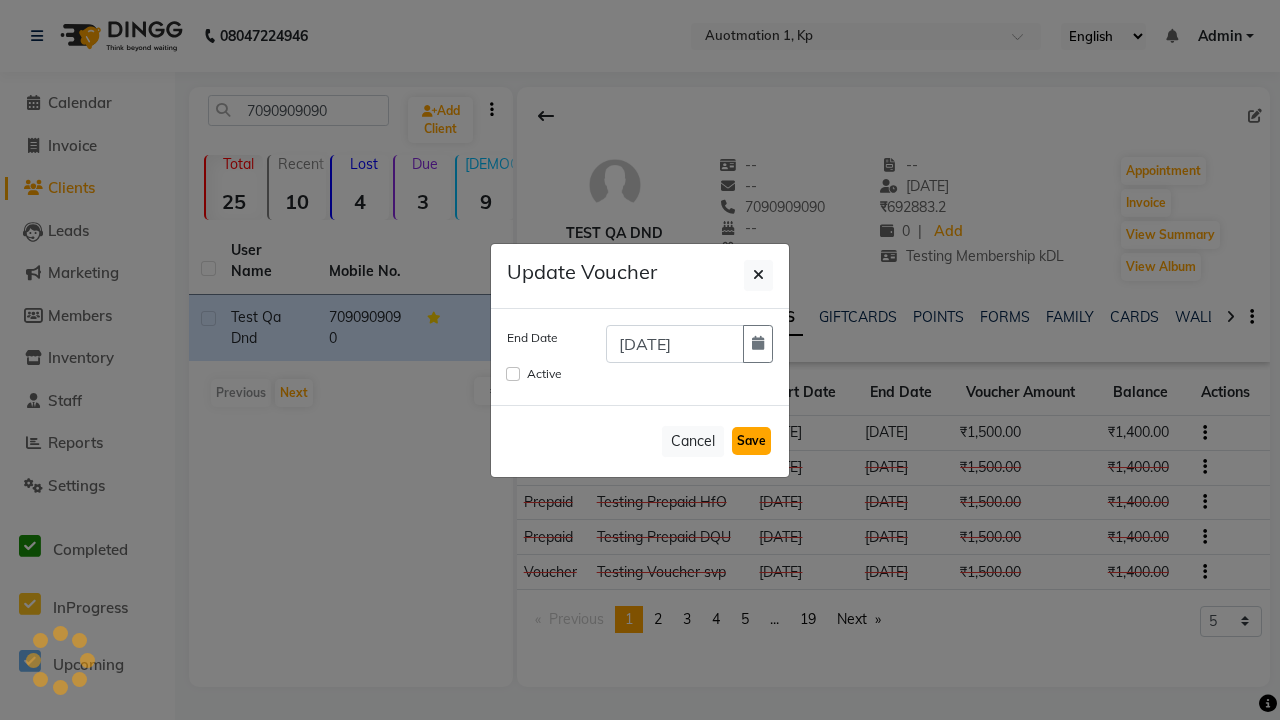 type 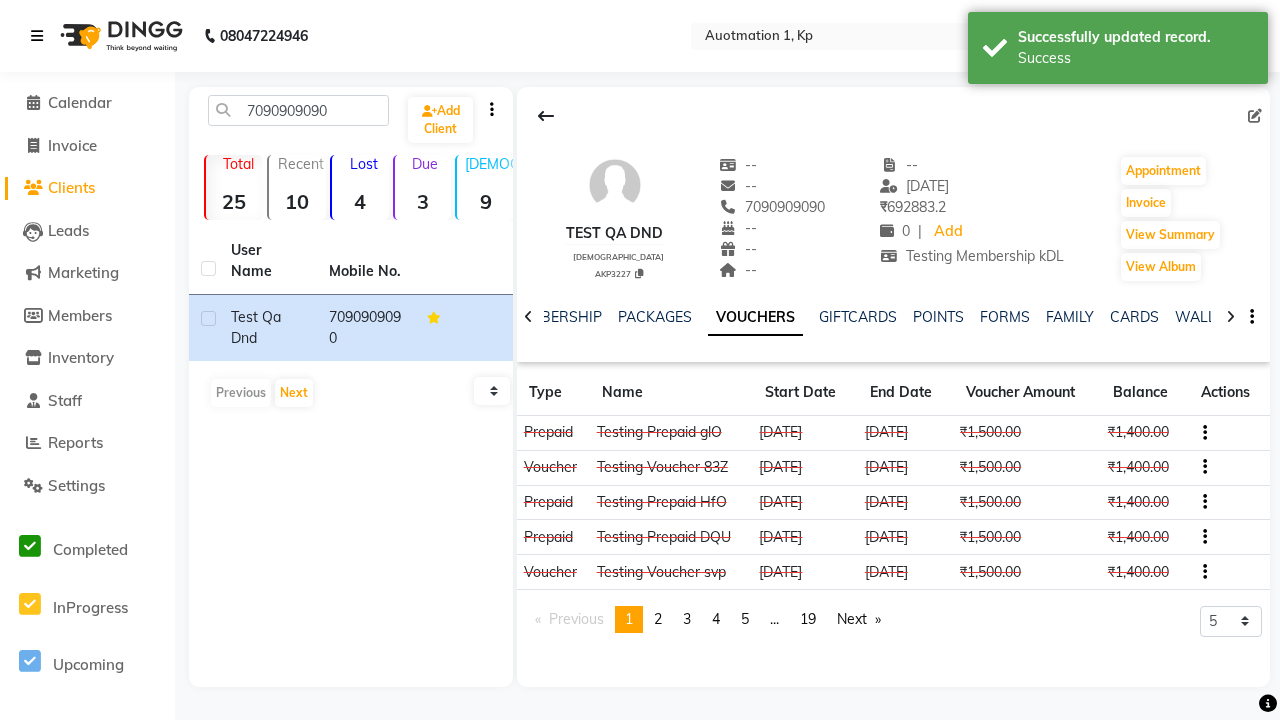 click on "Success" at bounding box center [1135, 58] 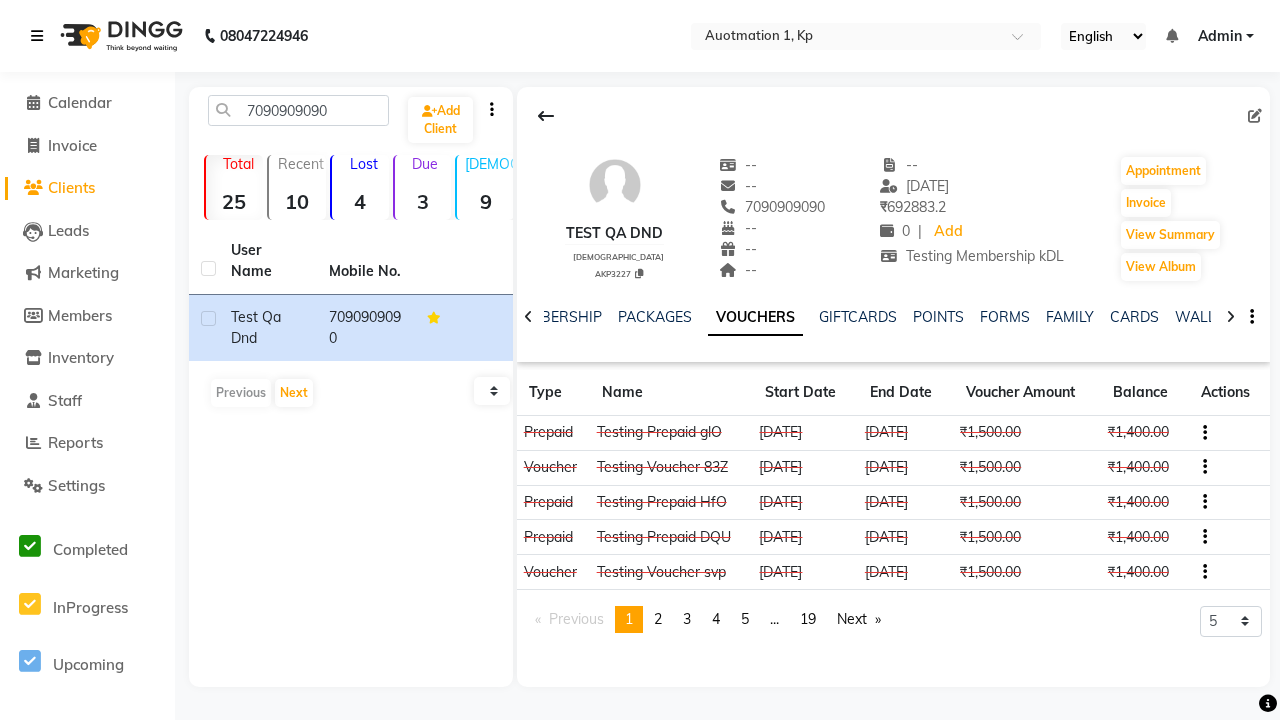 click at bounding box center (37, 36) 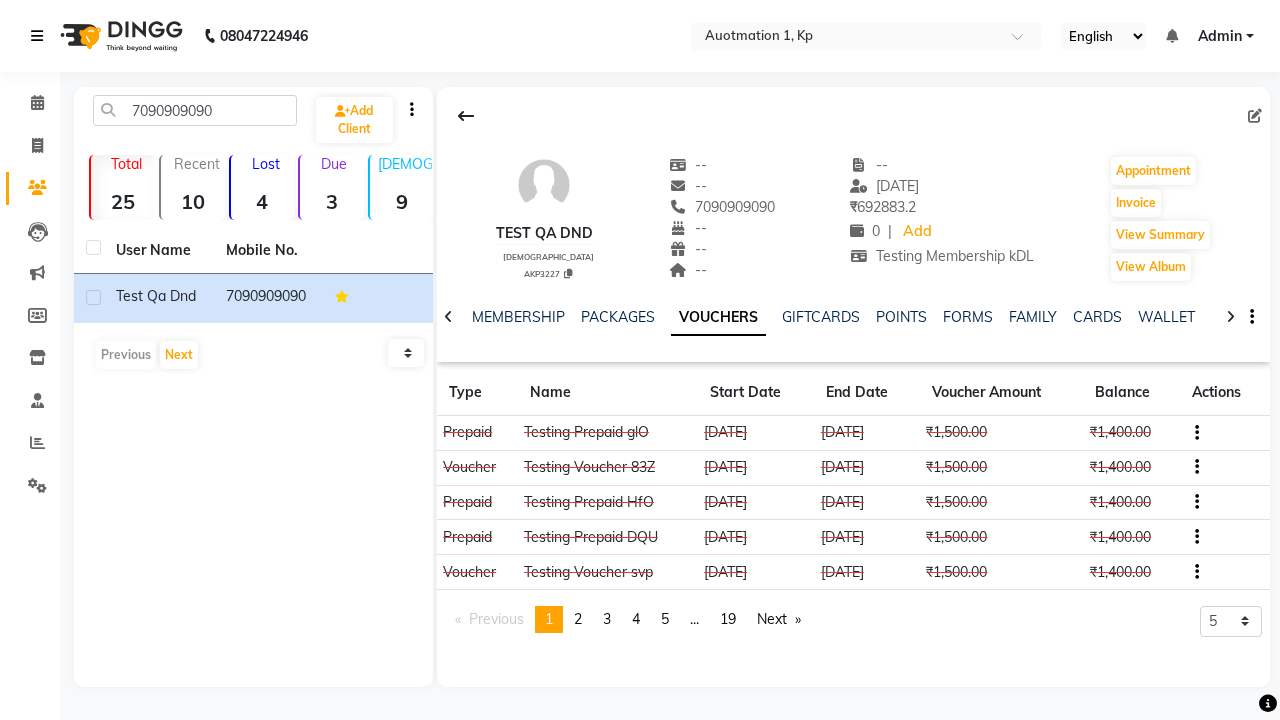 scroll, scrollTop: 0, scrollLeft: 417, axis: horizontal 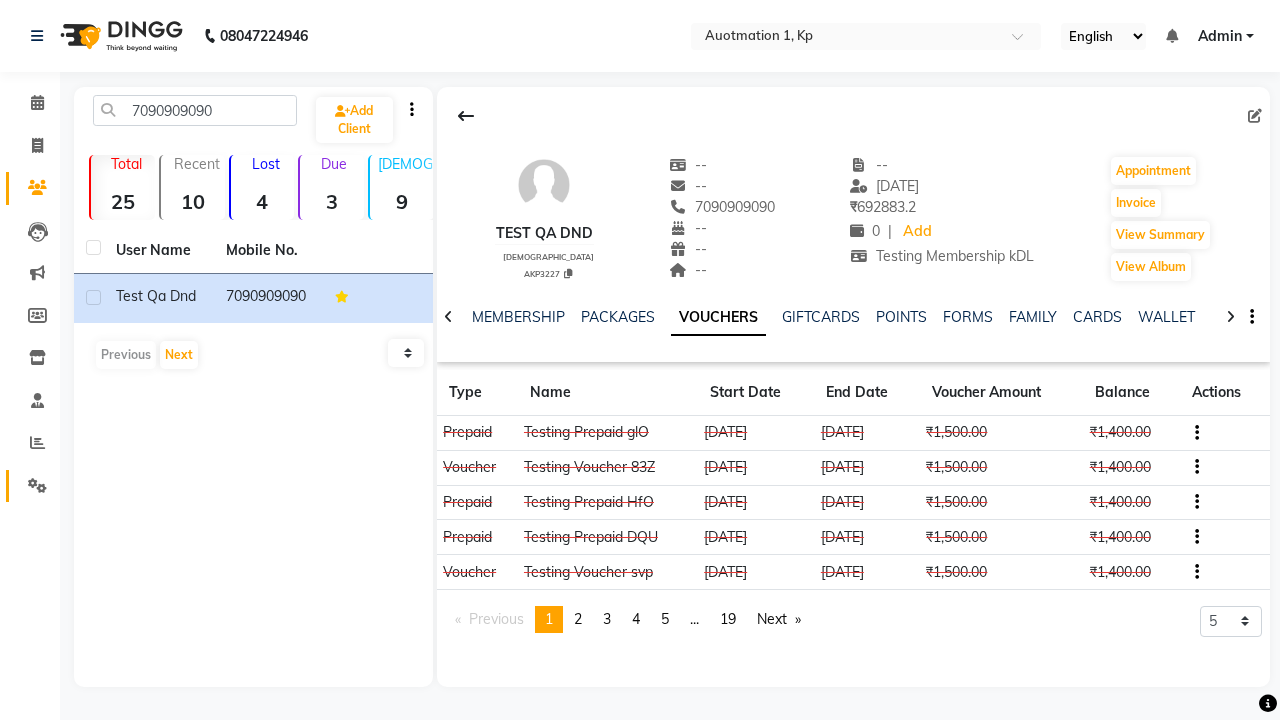 click 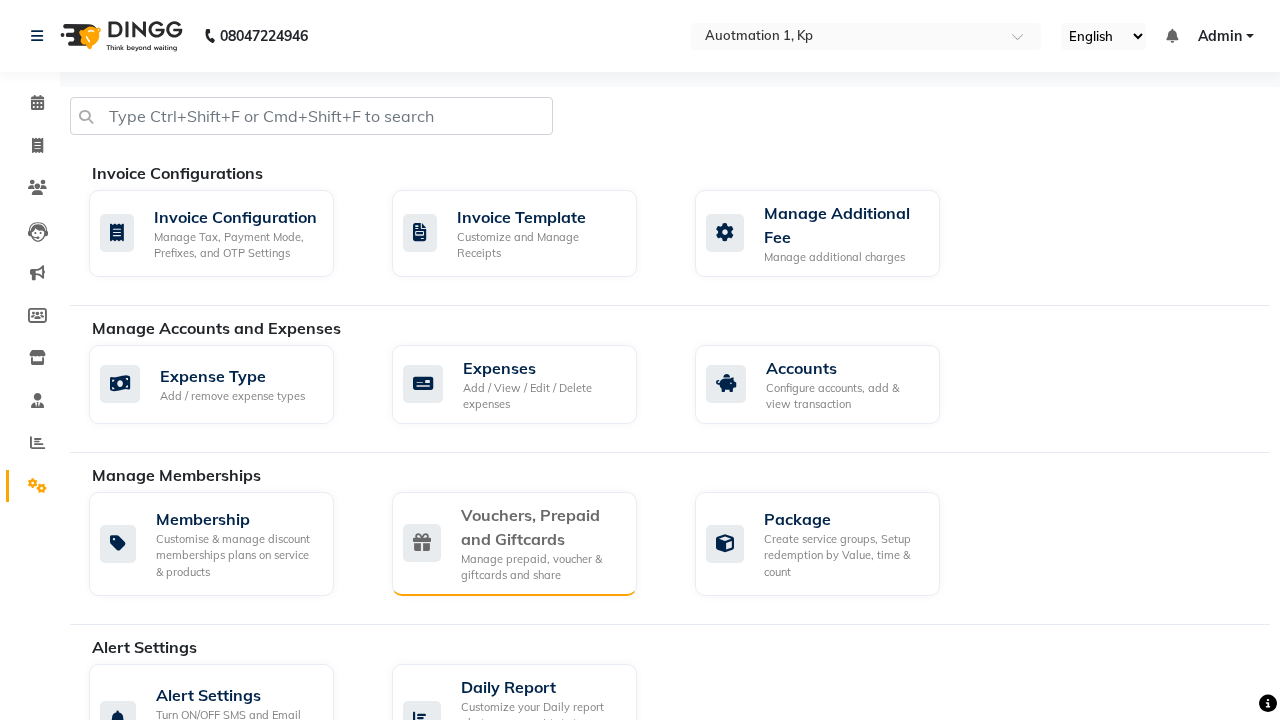 click on "Vouchers, Prepaid and Giftcards" 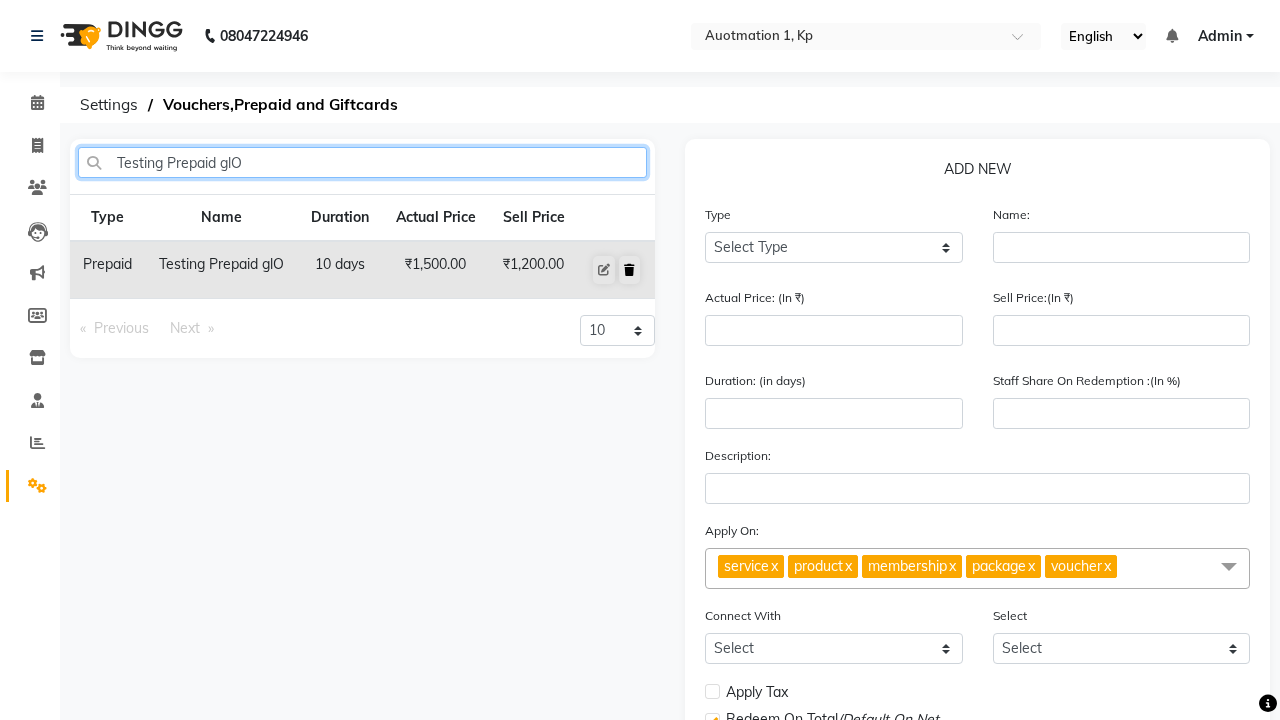 type on "Testing Prepaid glO" 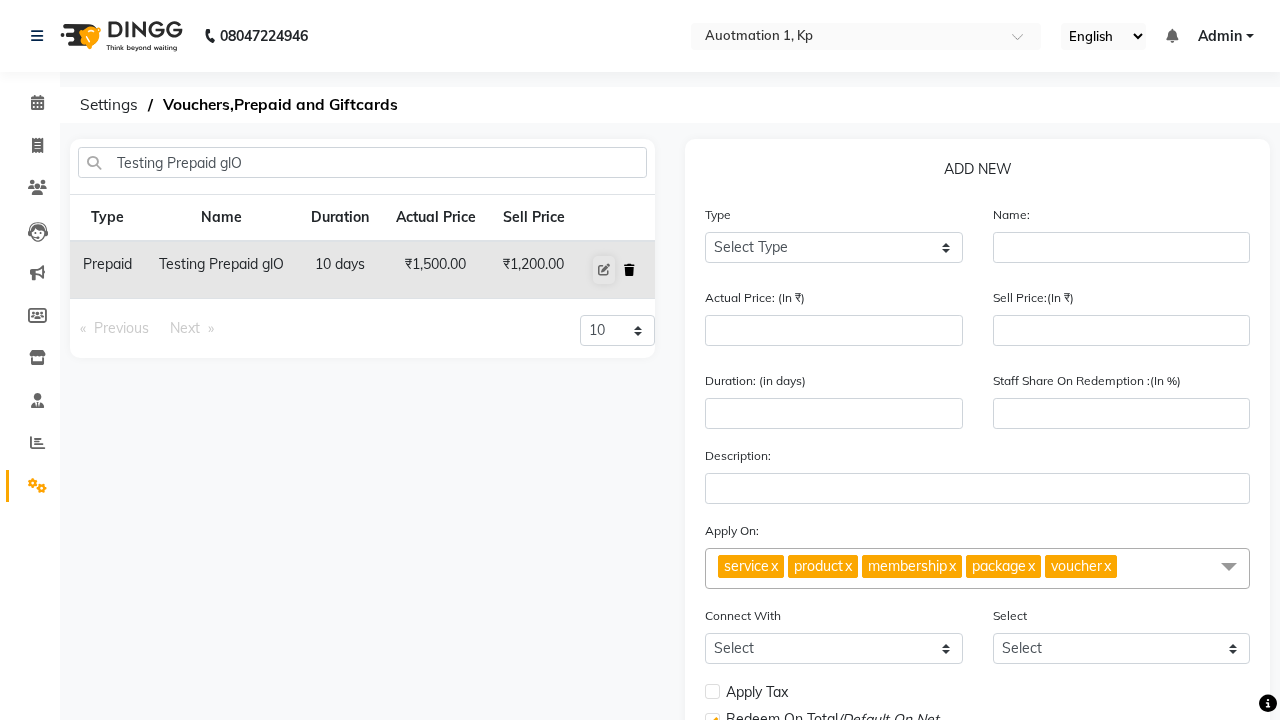 click 